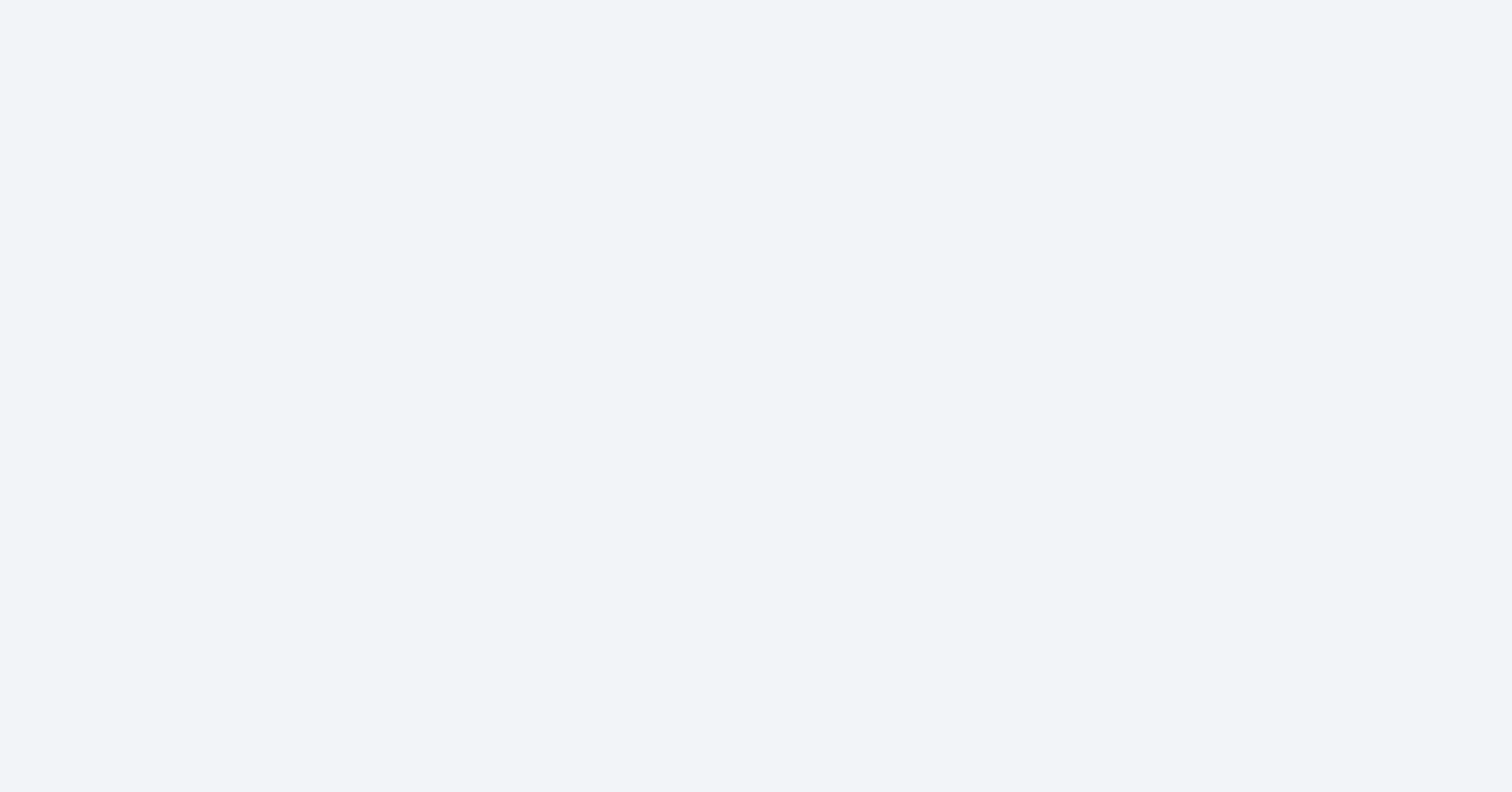scroll, scrollTop: 0, scrollLeft: 0, axis: both 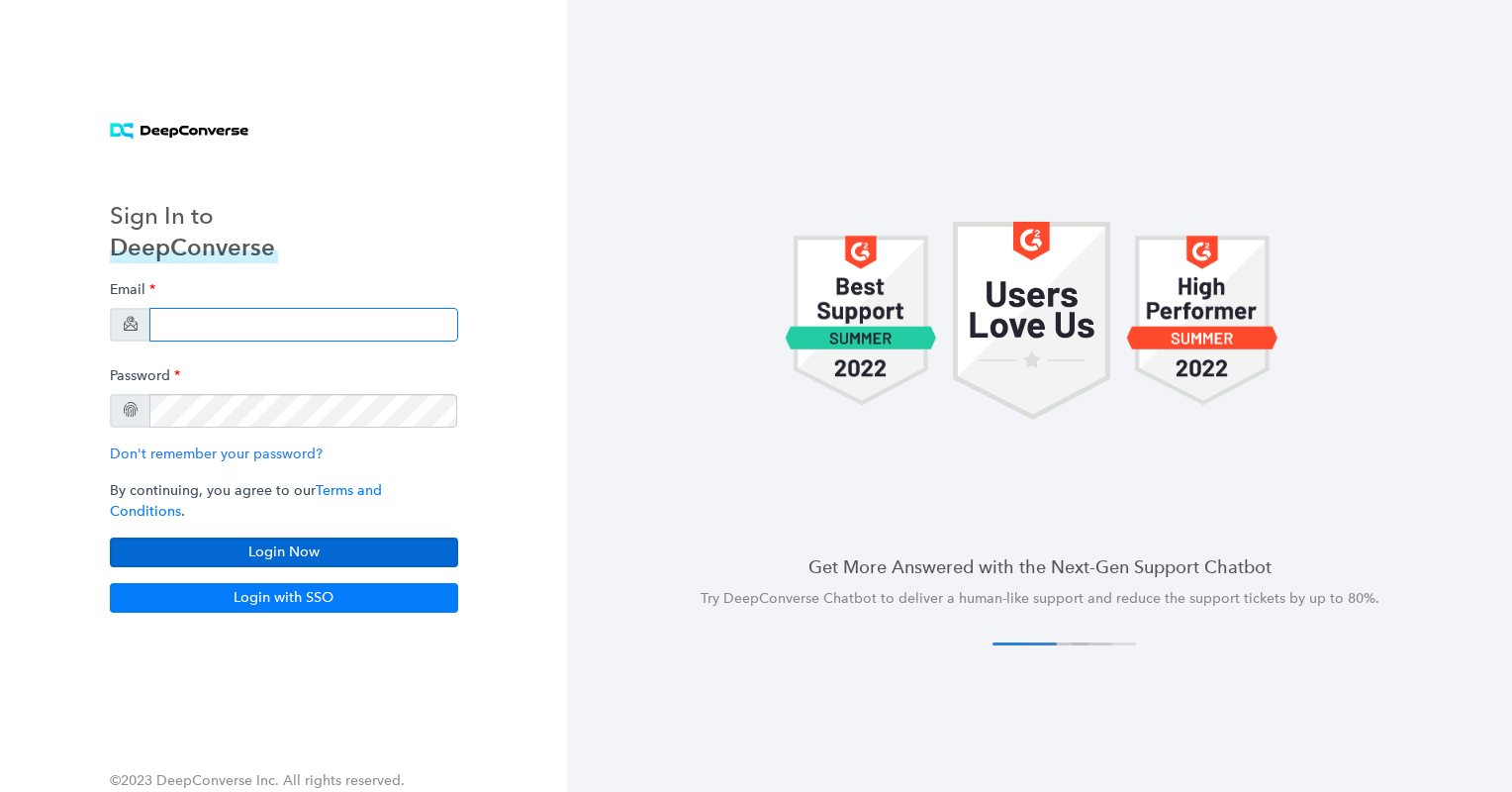 type on "jennrebeccajulian@churchofjesuschrist.org" 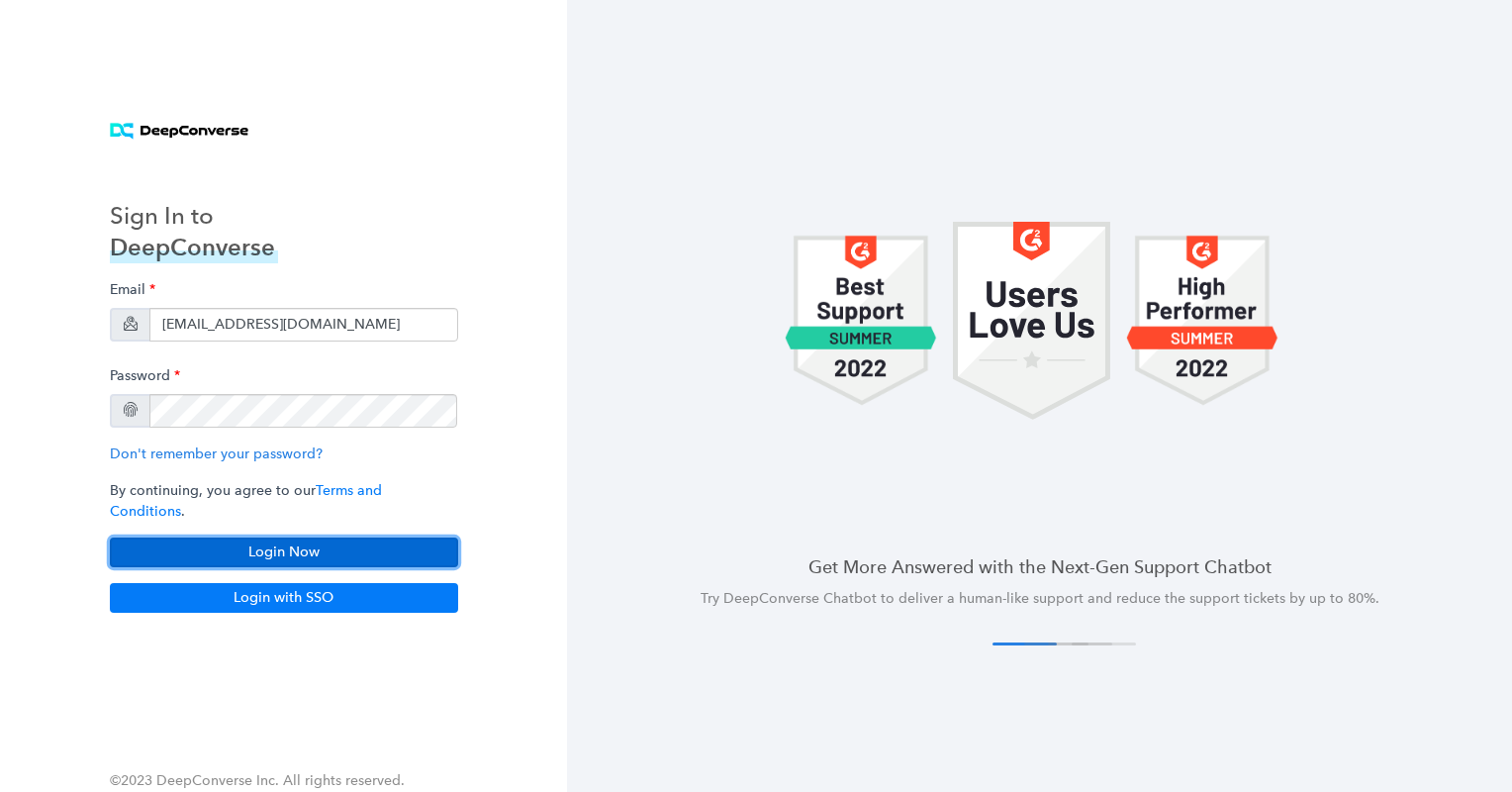 click on "Login Now" at bounding box center [284, 552] 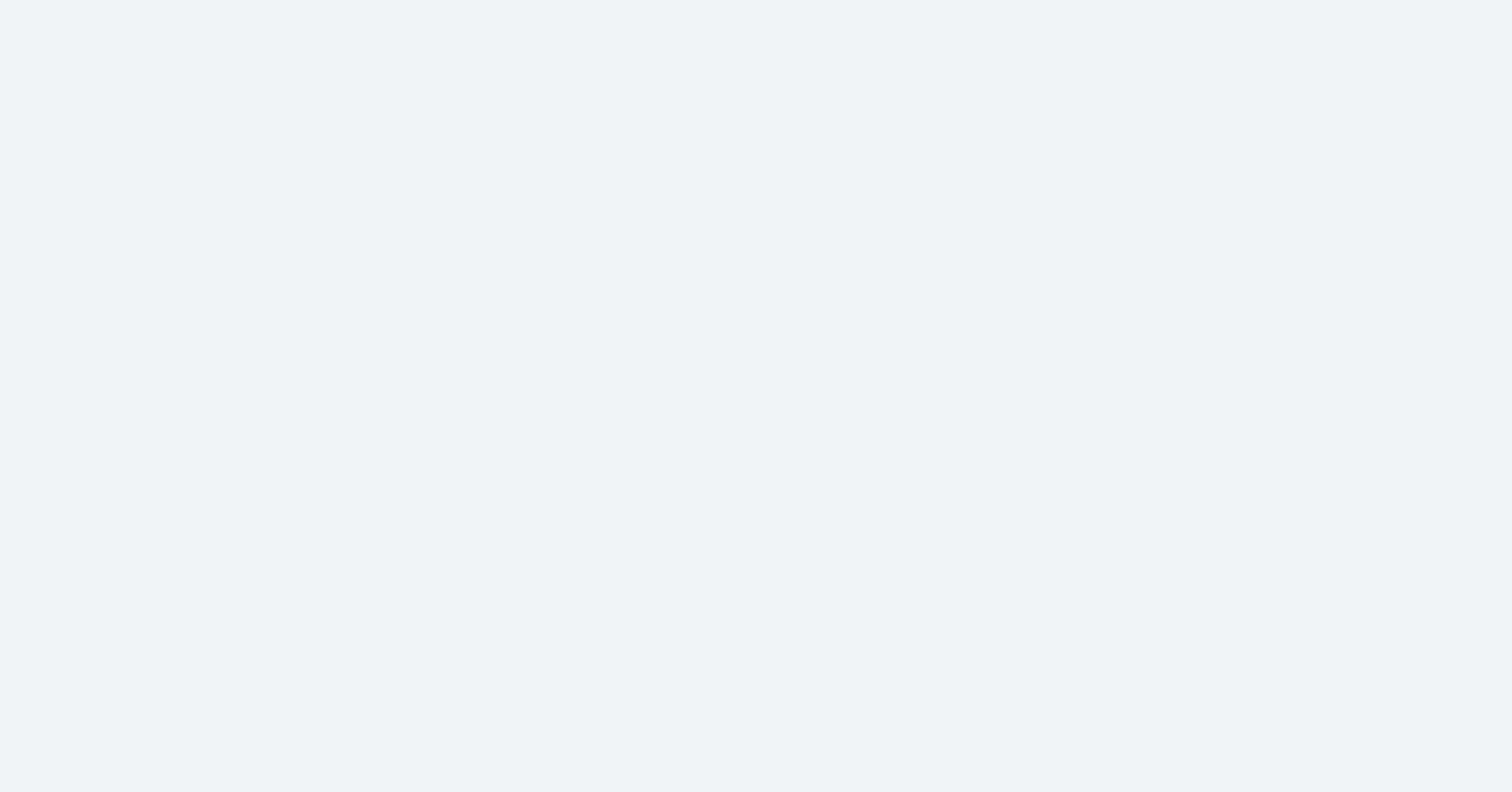 scroll, scrollTop: 0, scrollLeft: 0, axis: both 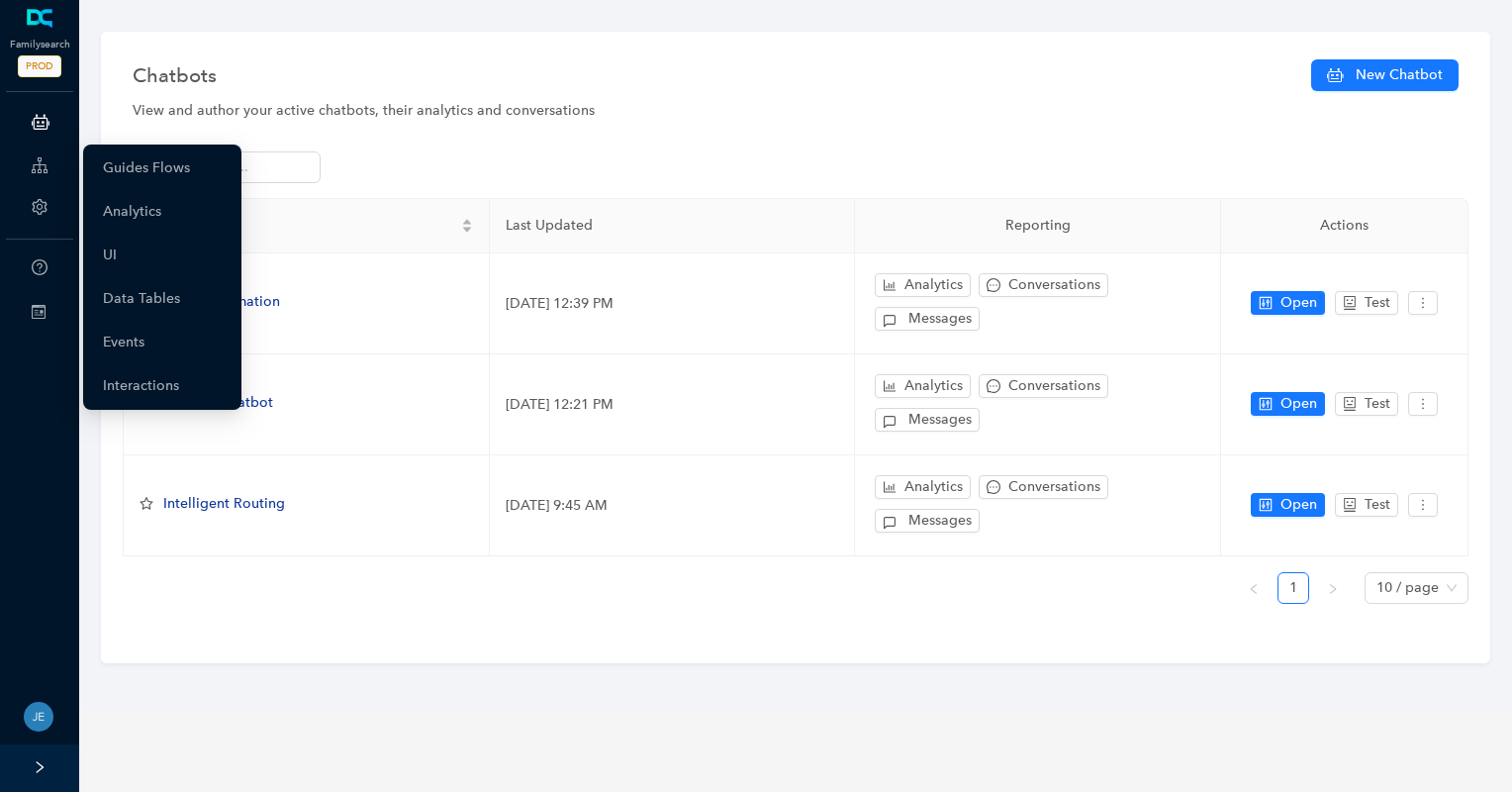 click at bounding box center [40, 165] 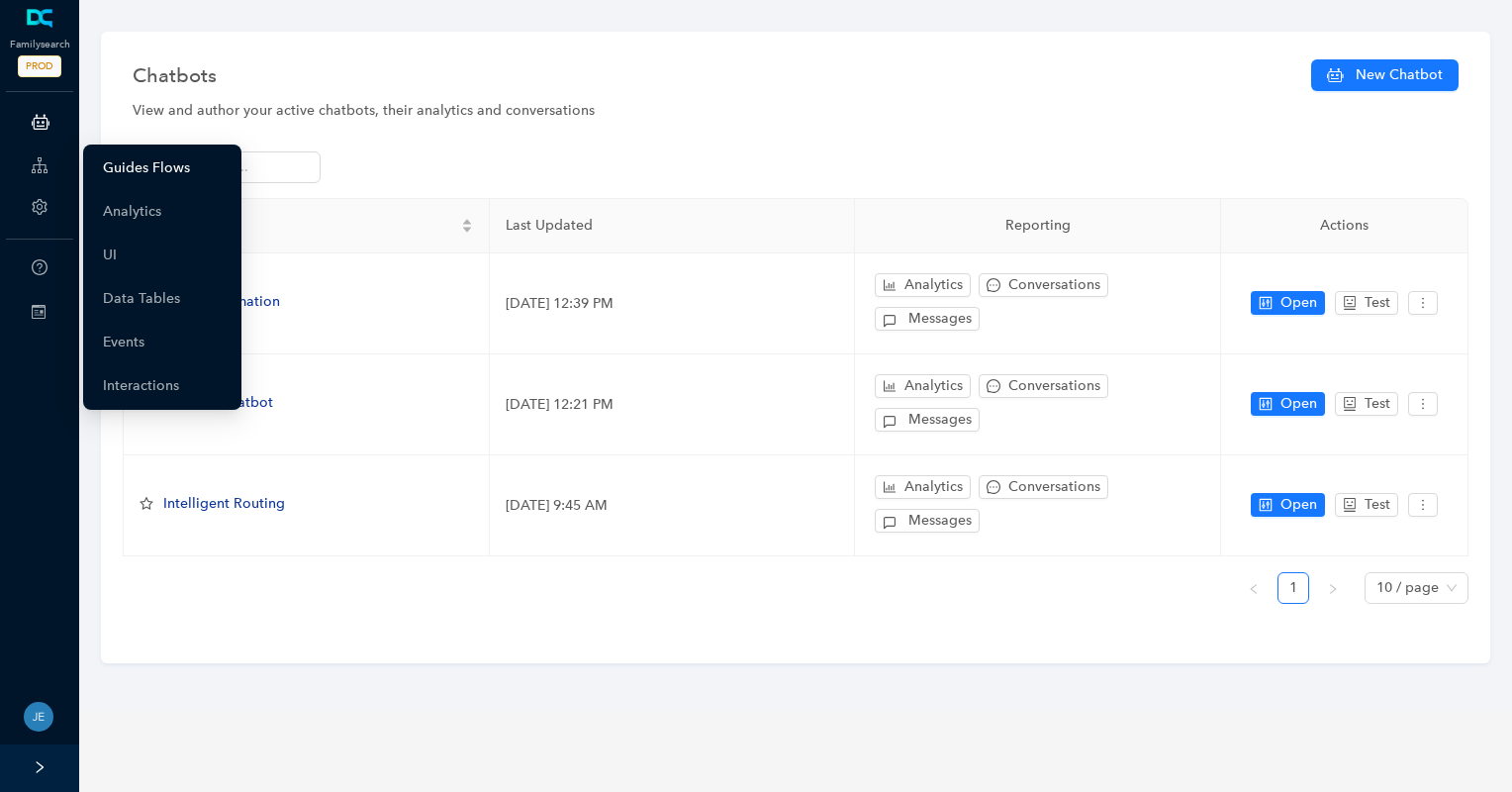 click on "Guides Flows" at bounding box center [146, 168] 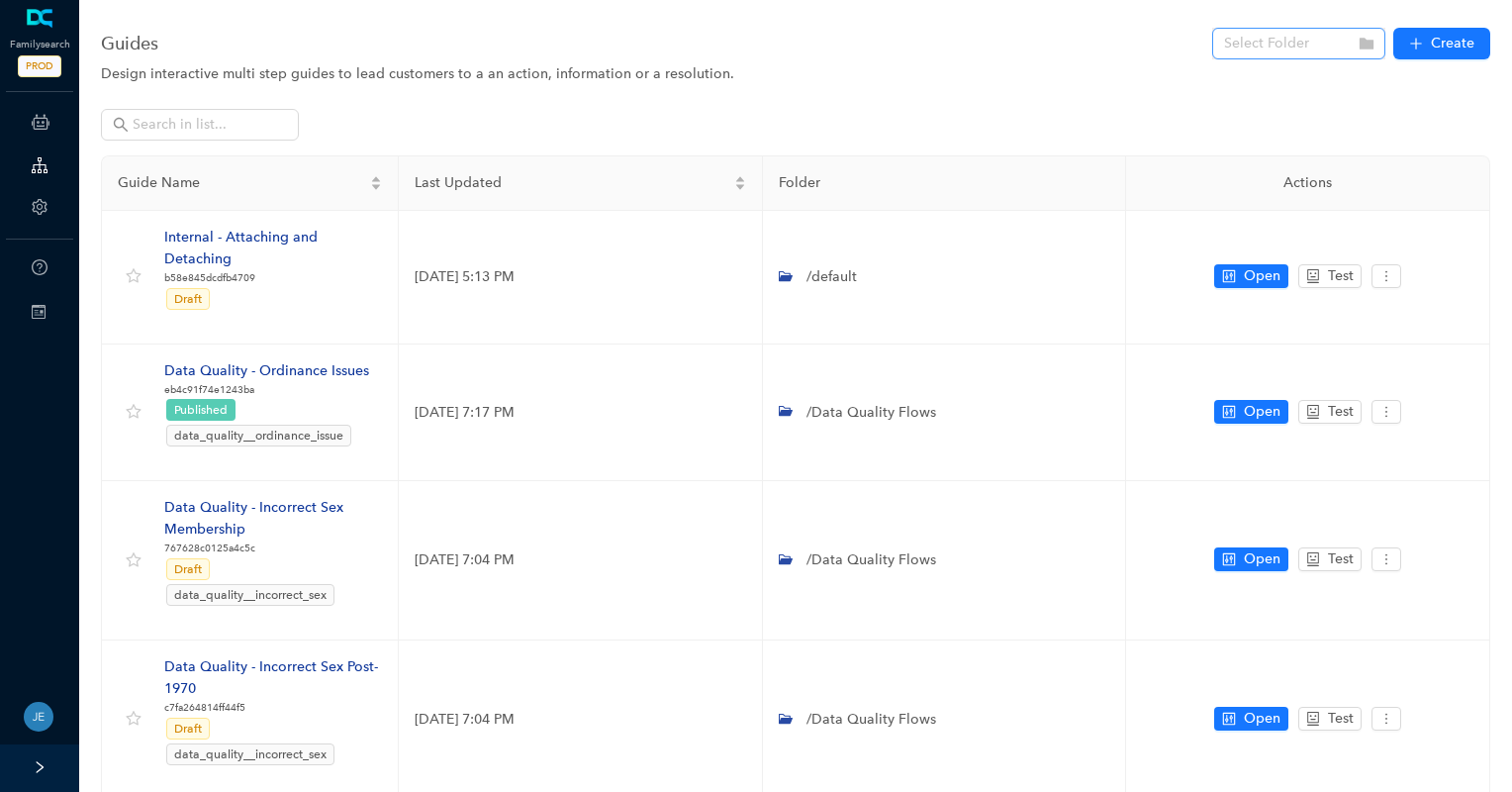 click 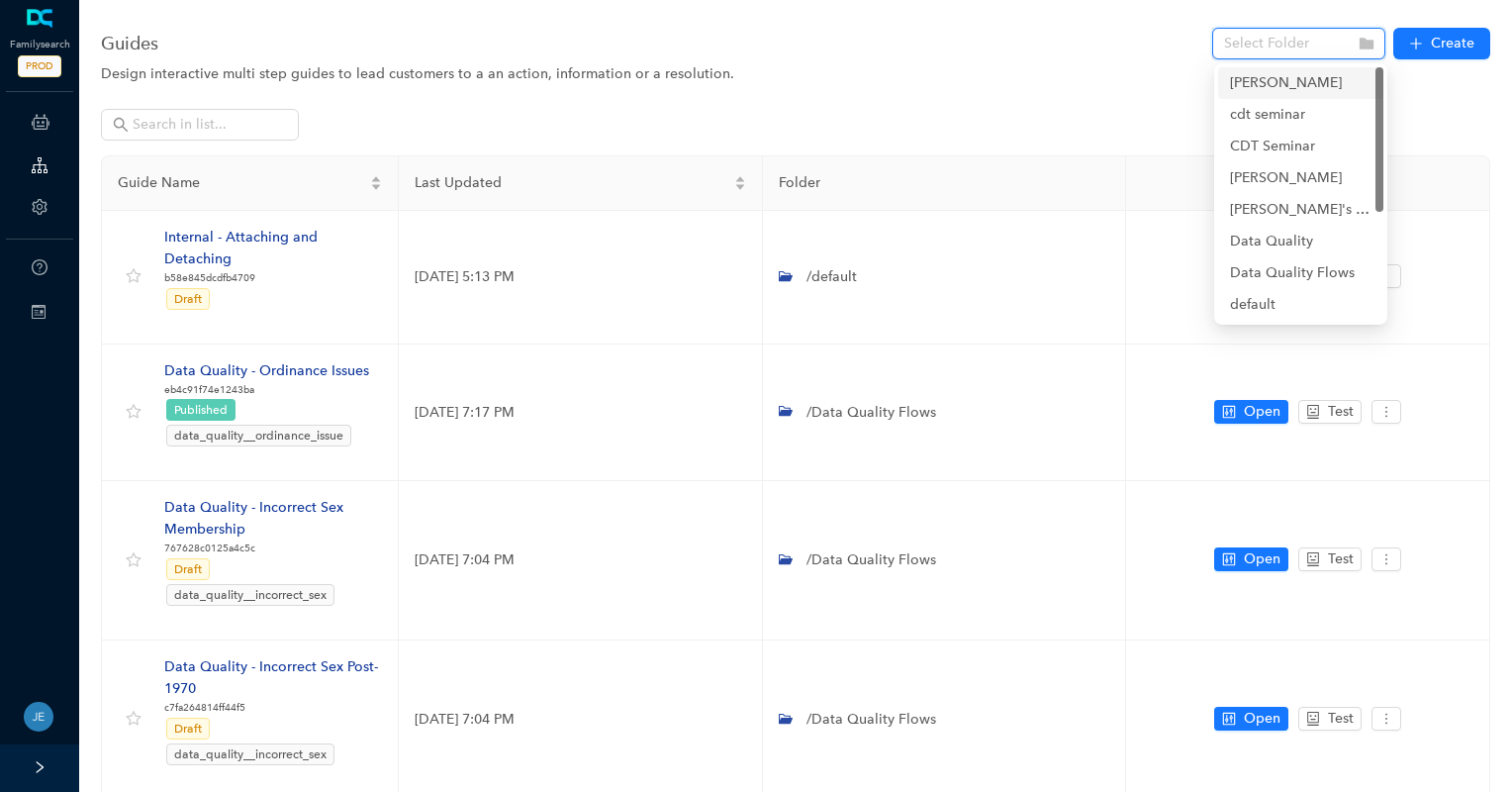 click at bounding box center [1292, 44] 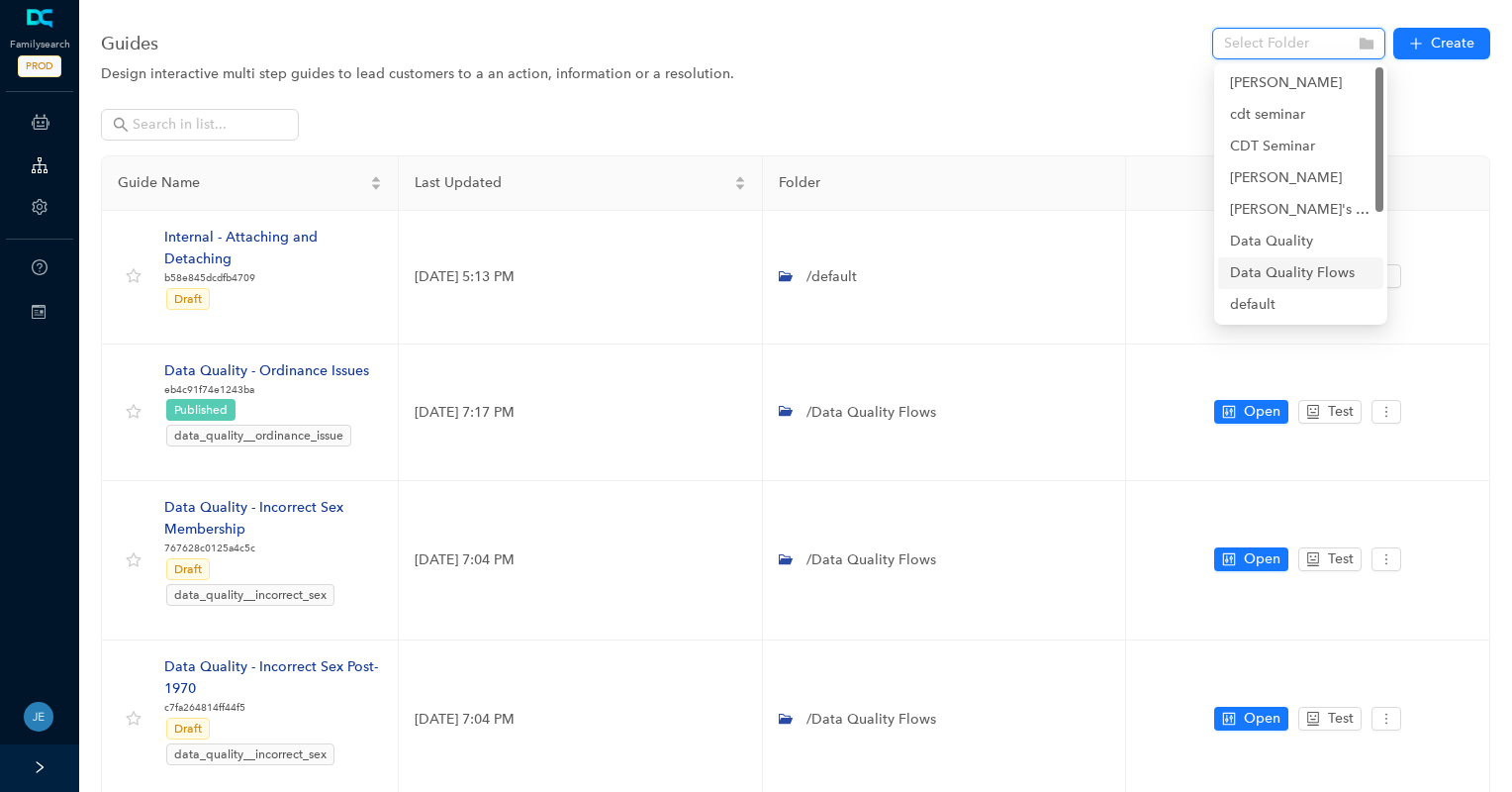 scroll, scrollTop: 190, scrollLeft: 0, axis: vertical 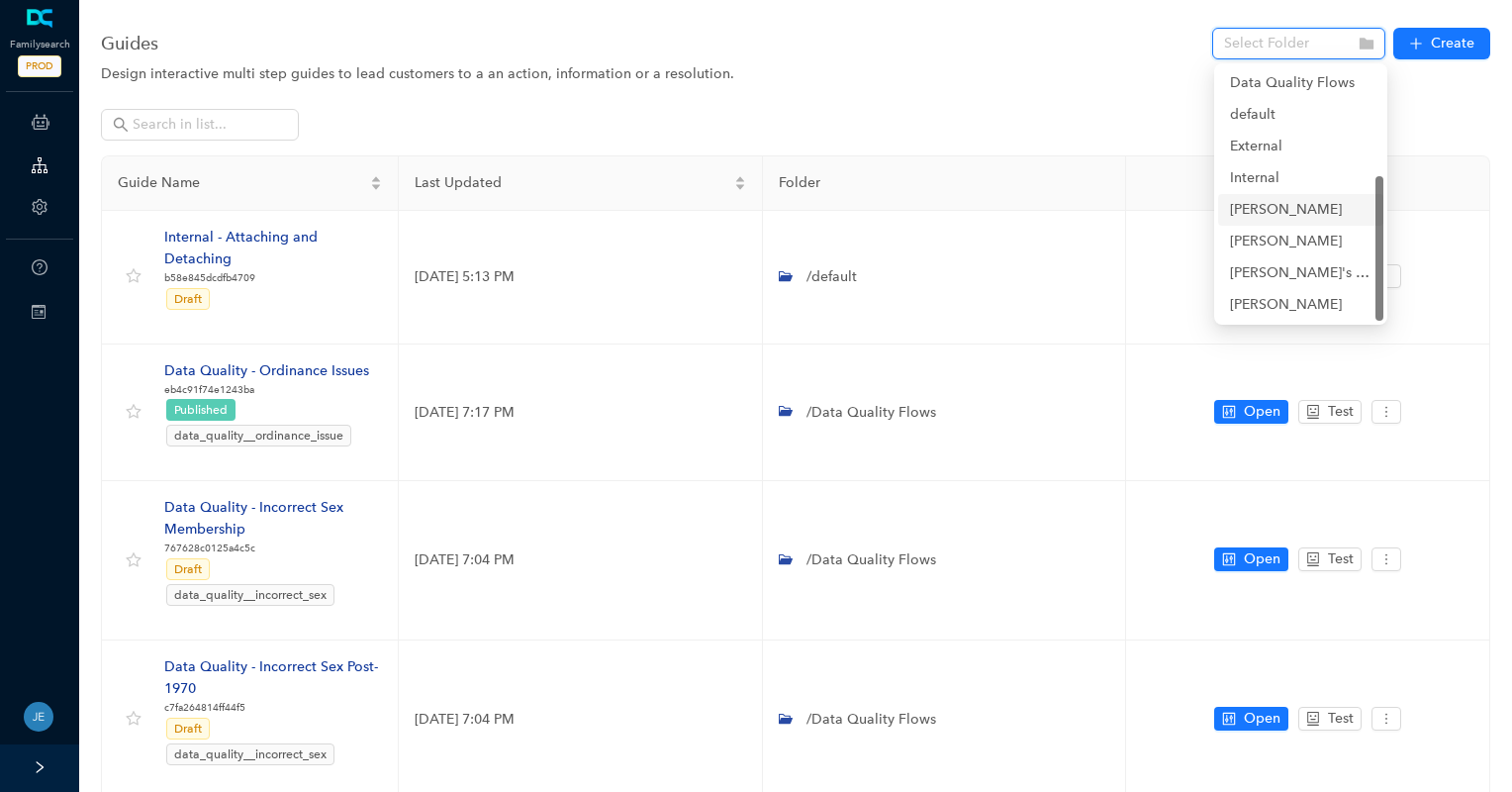 click on "[PERSON_NAME]" at bounding box center (1300, 210) 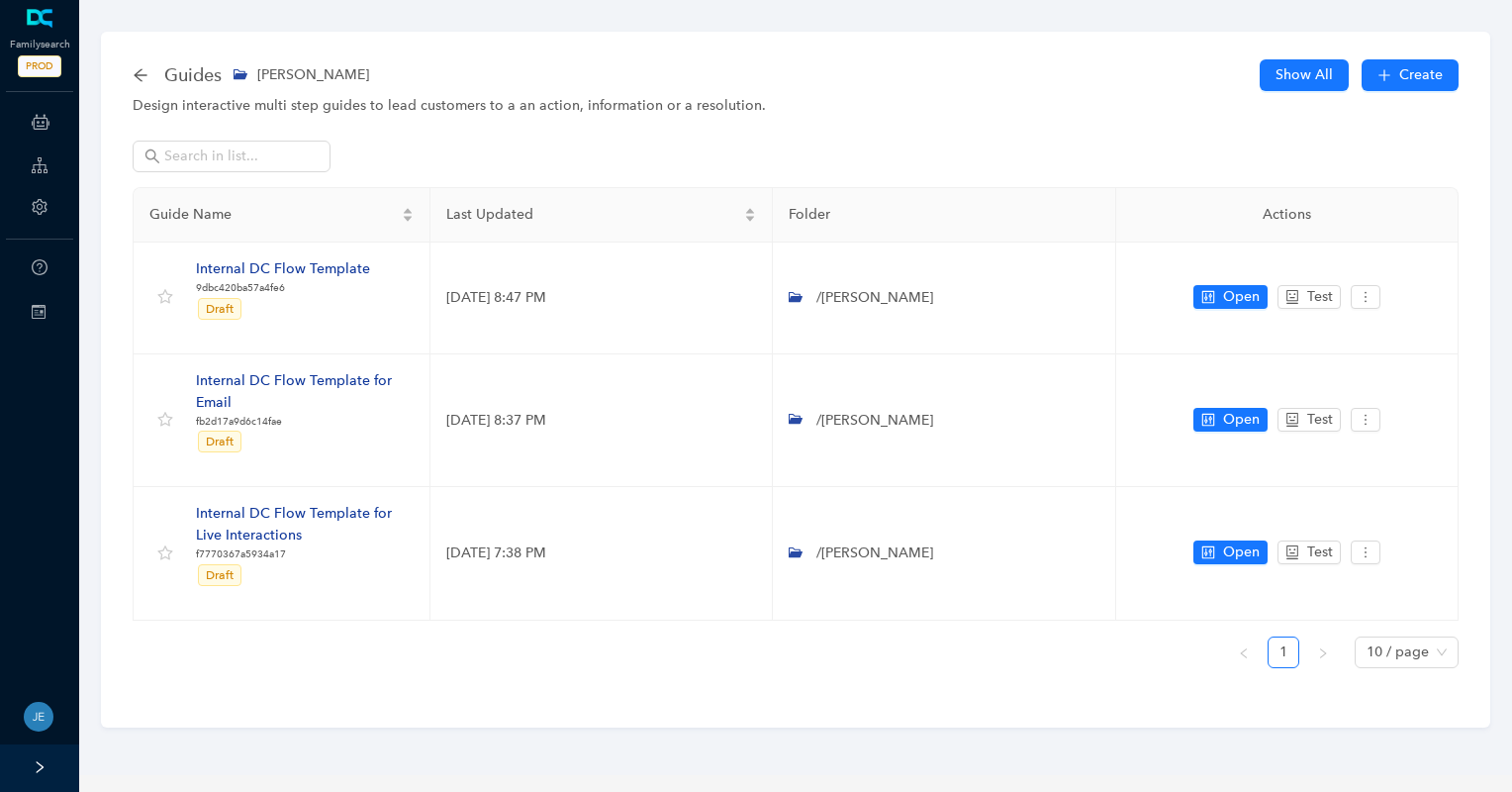 click on "Guides [PERSON_NAME] Show All Create" at bounding box center (796, 75) 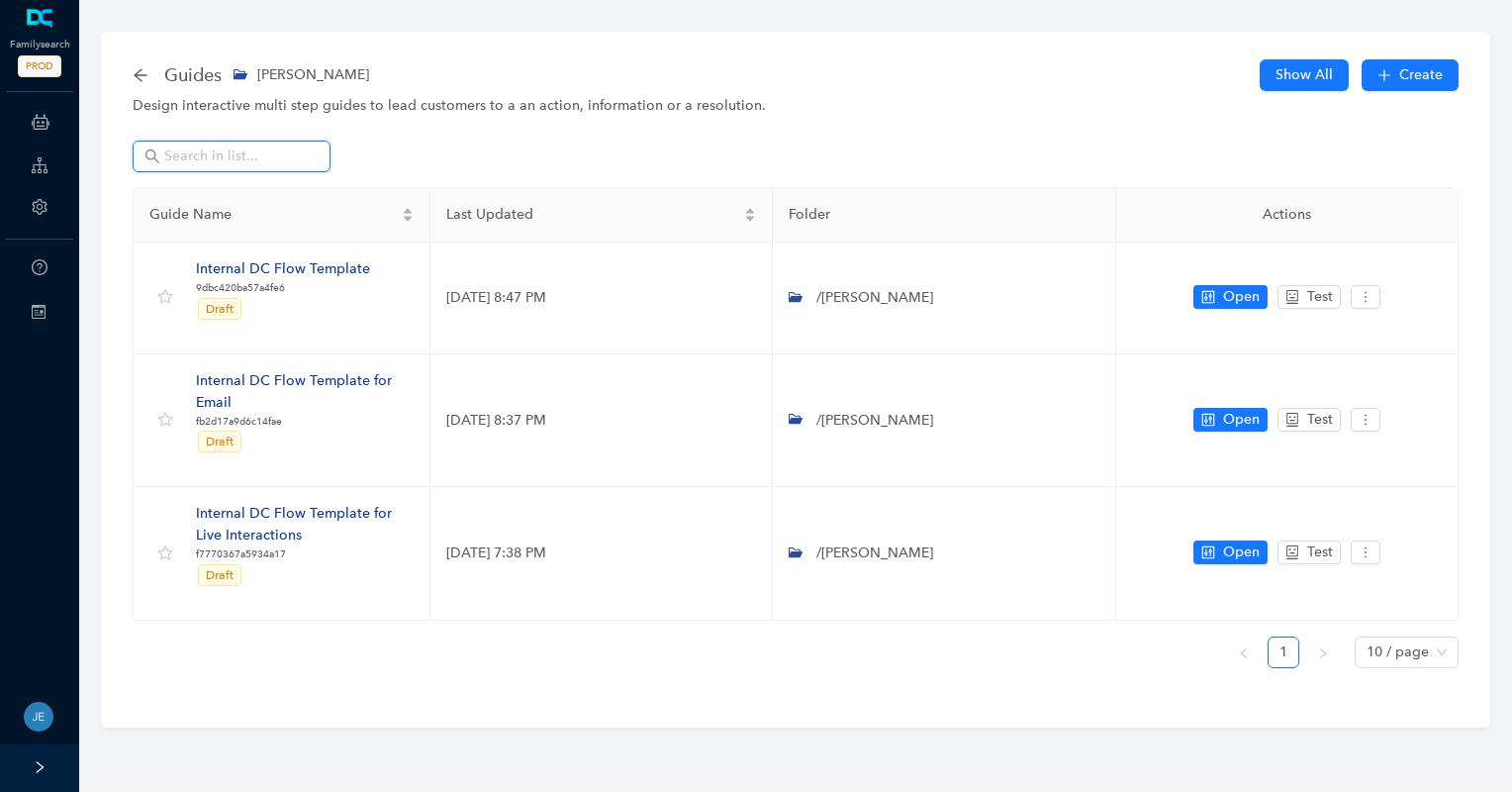 click at bounding box center [234, 156] 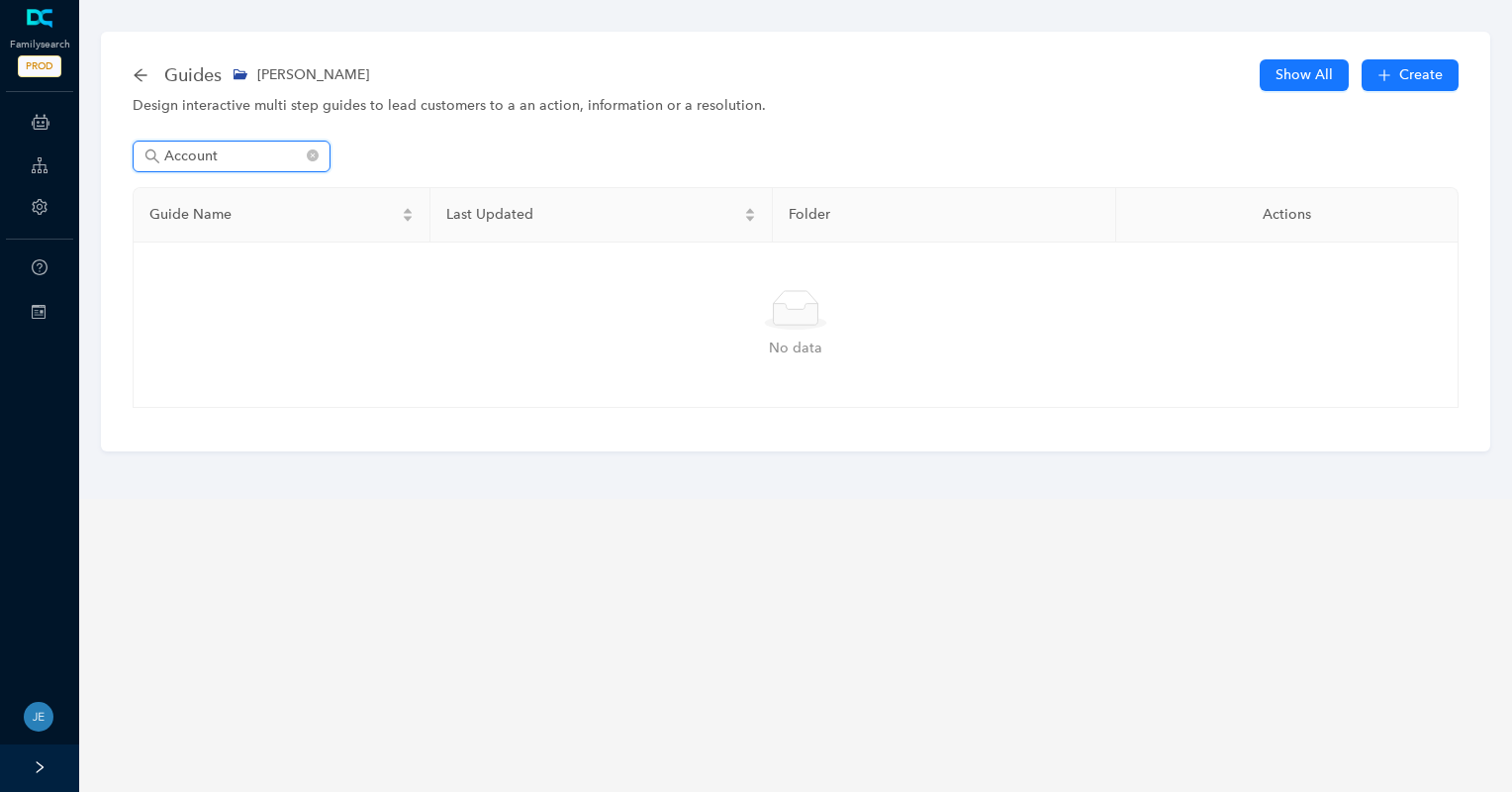 type on "Account" 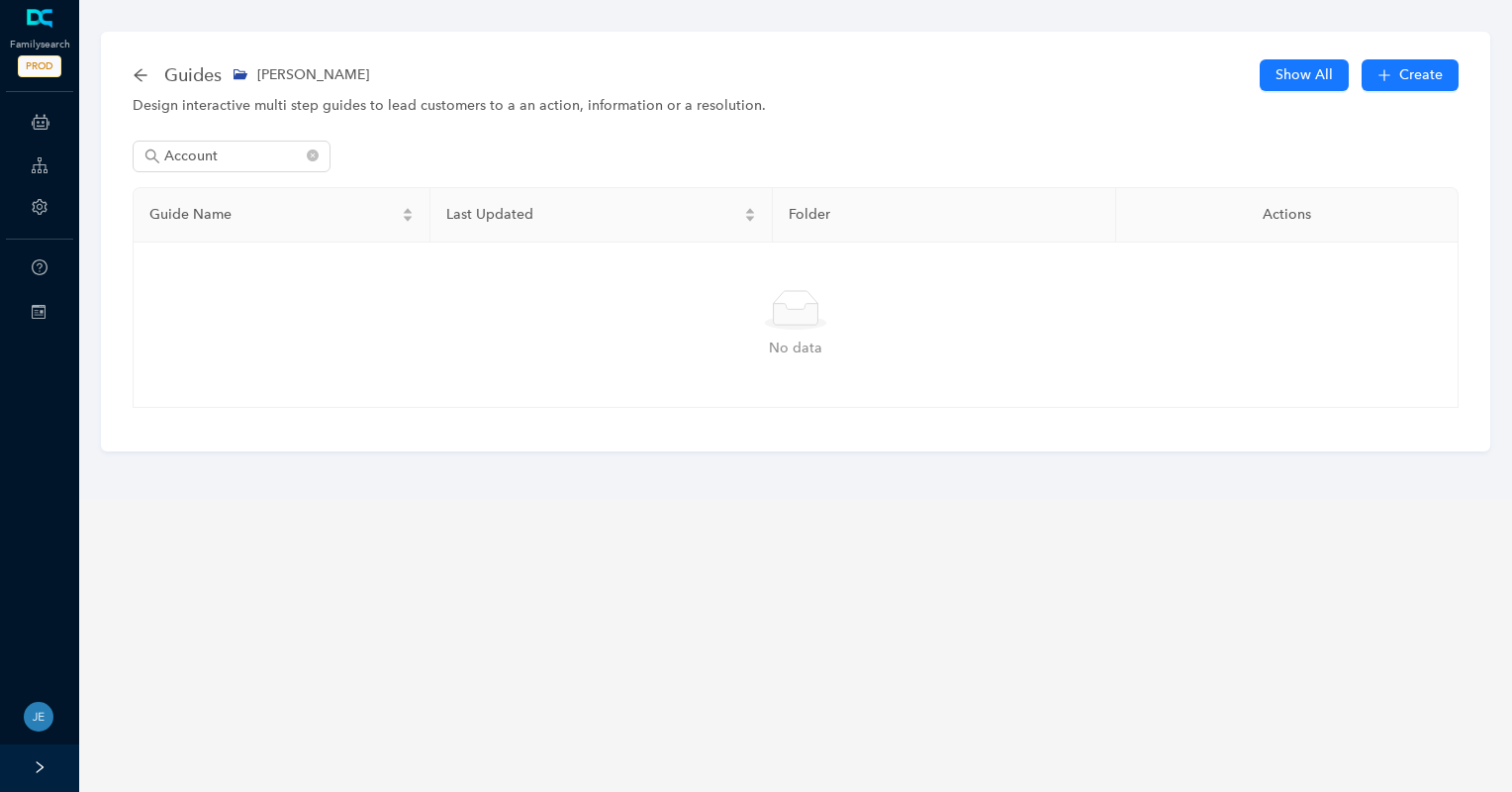 click on "Guides [PERSON_NAME] Show All Create" at bounding box center [796, 75] 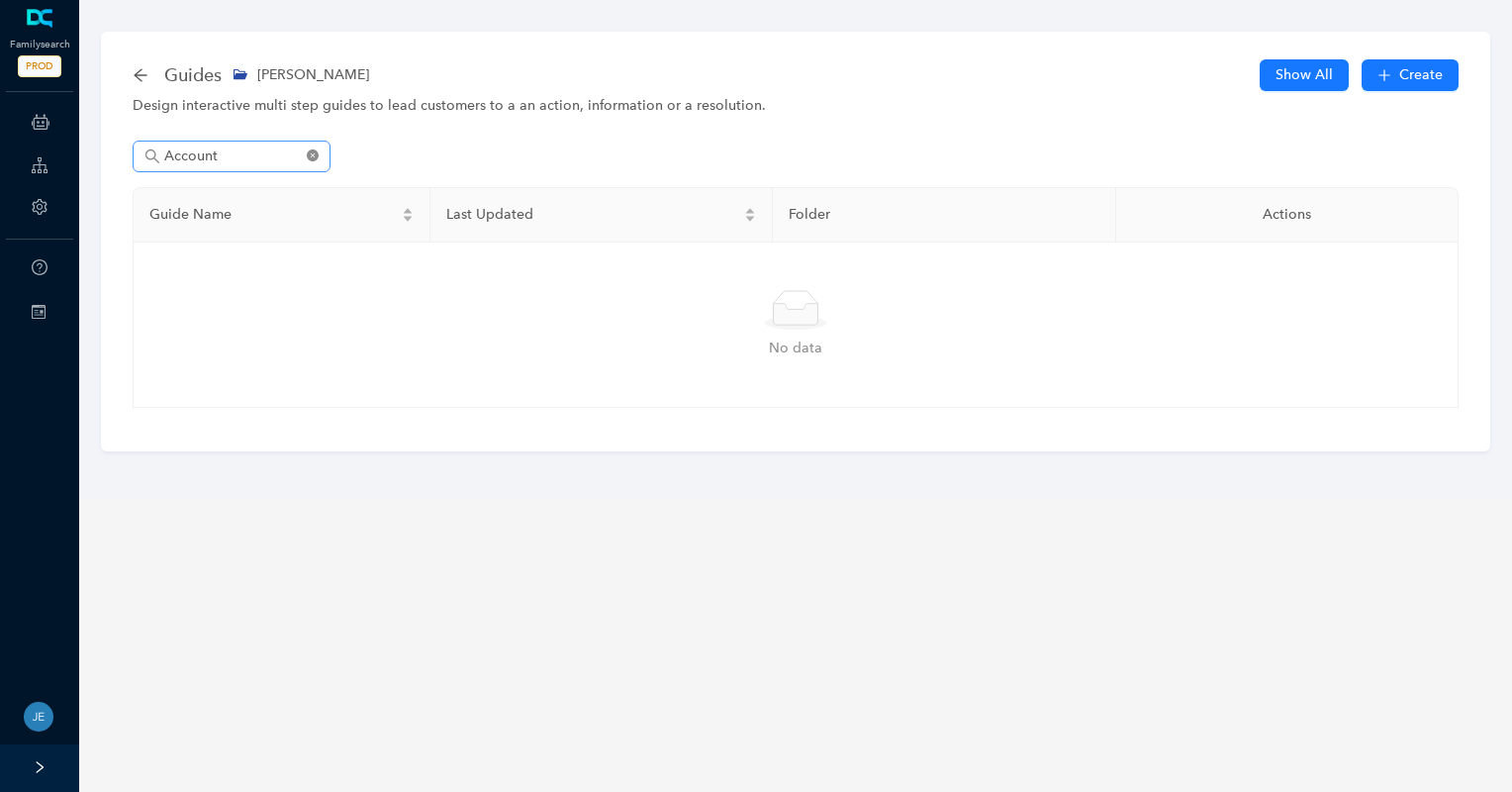 click 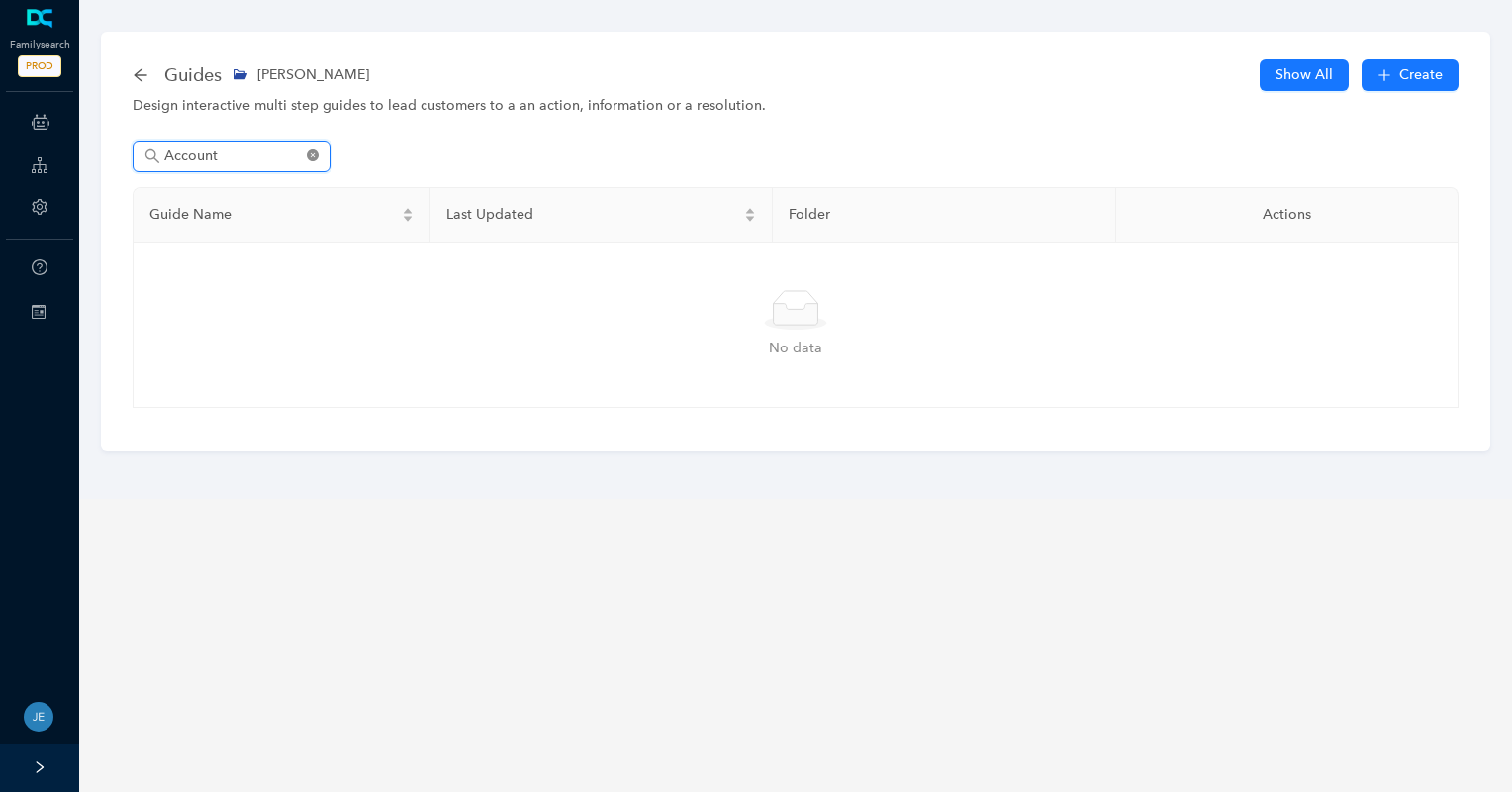 type 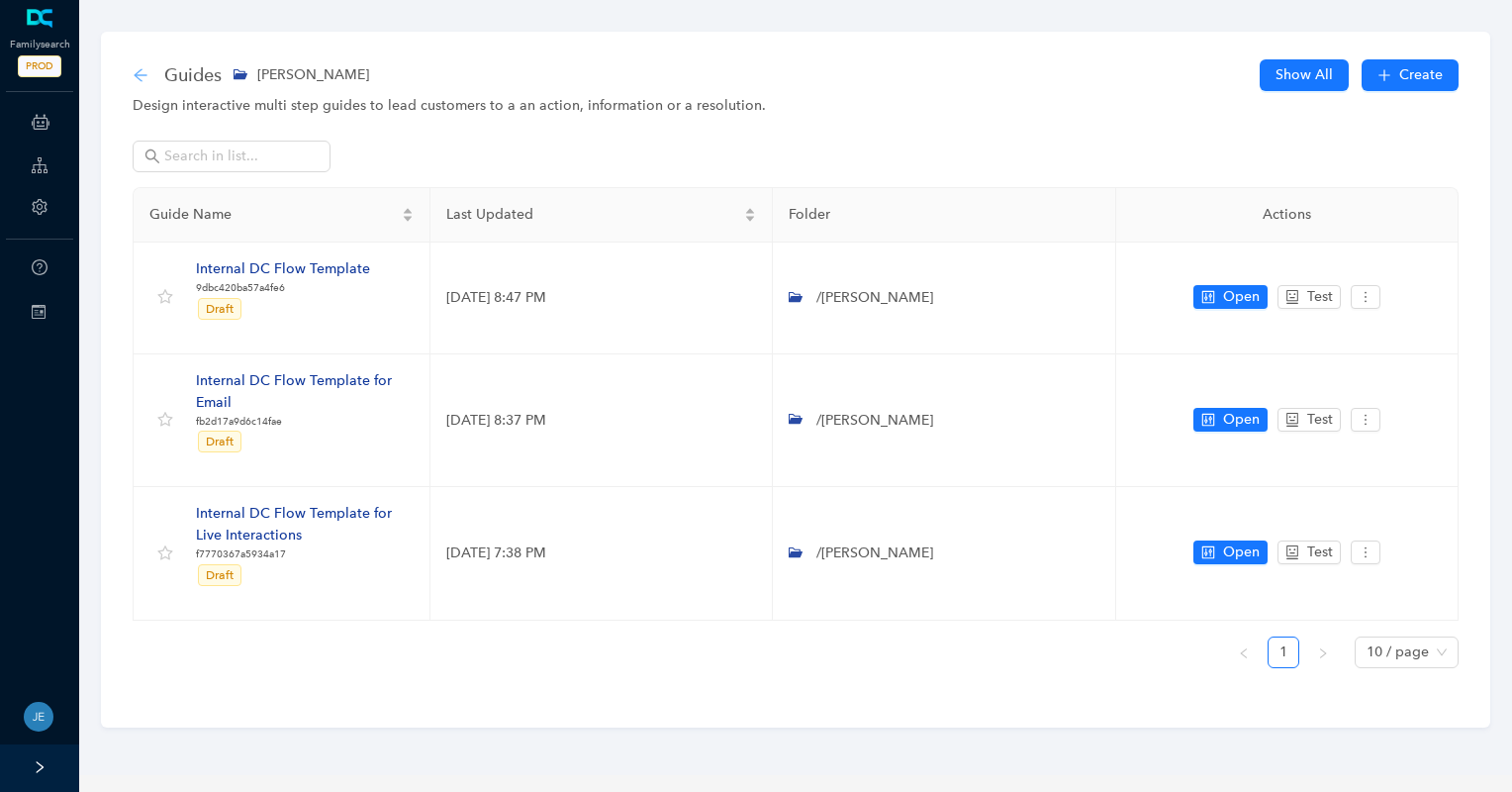 click 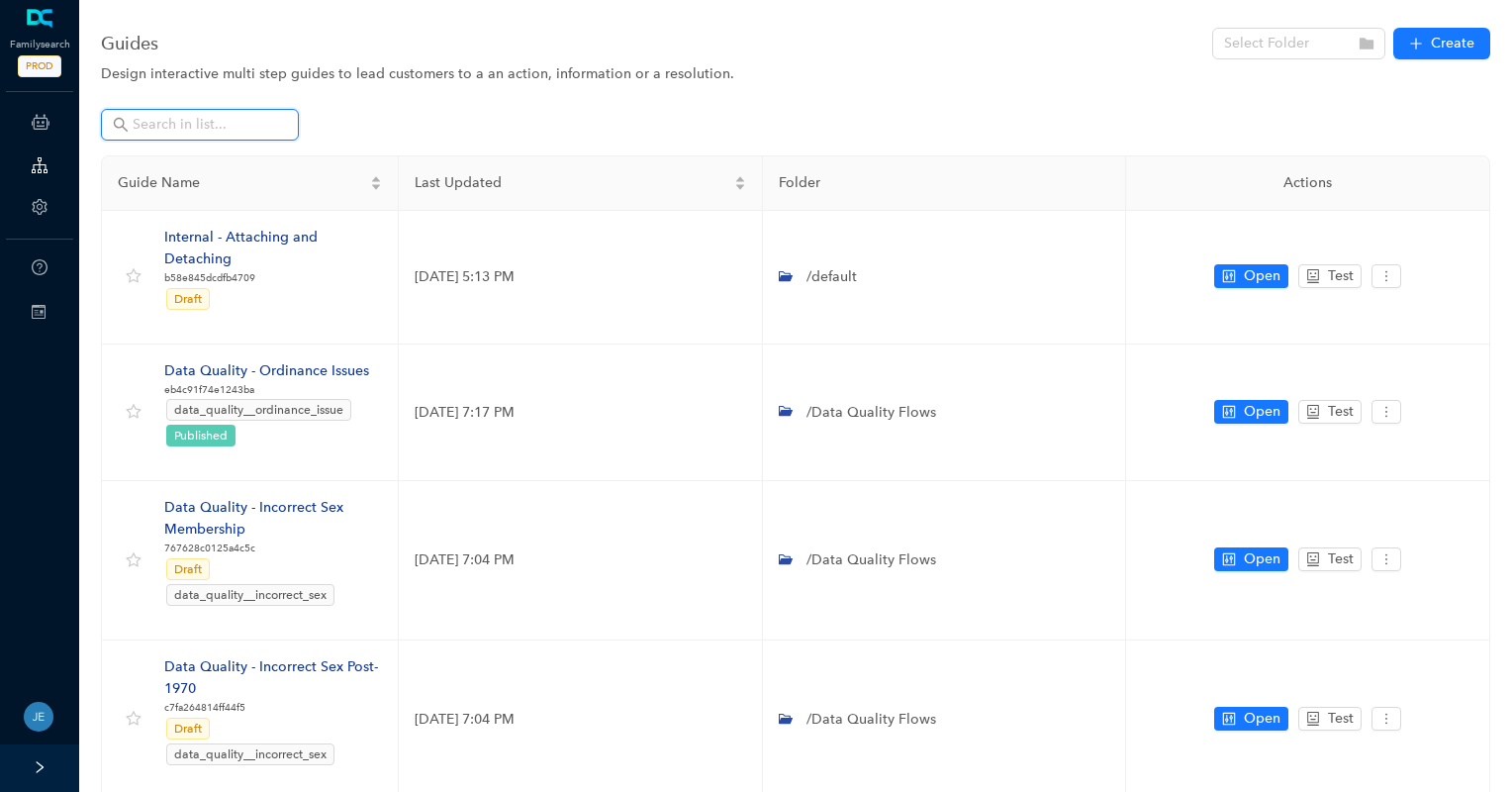 click at bounding box center (202, 125) 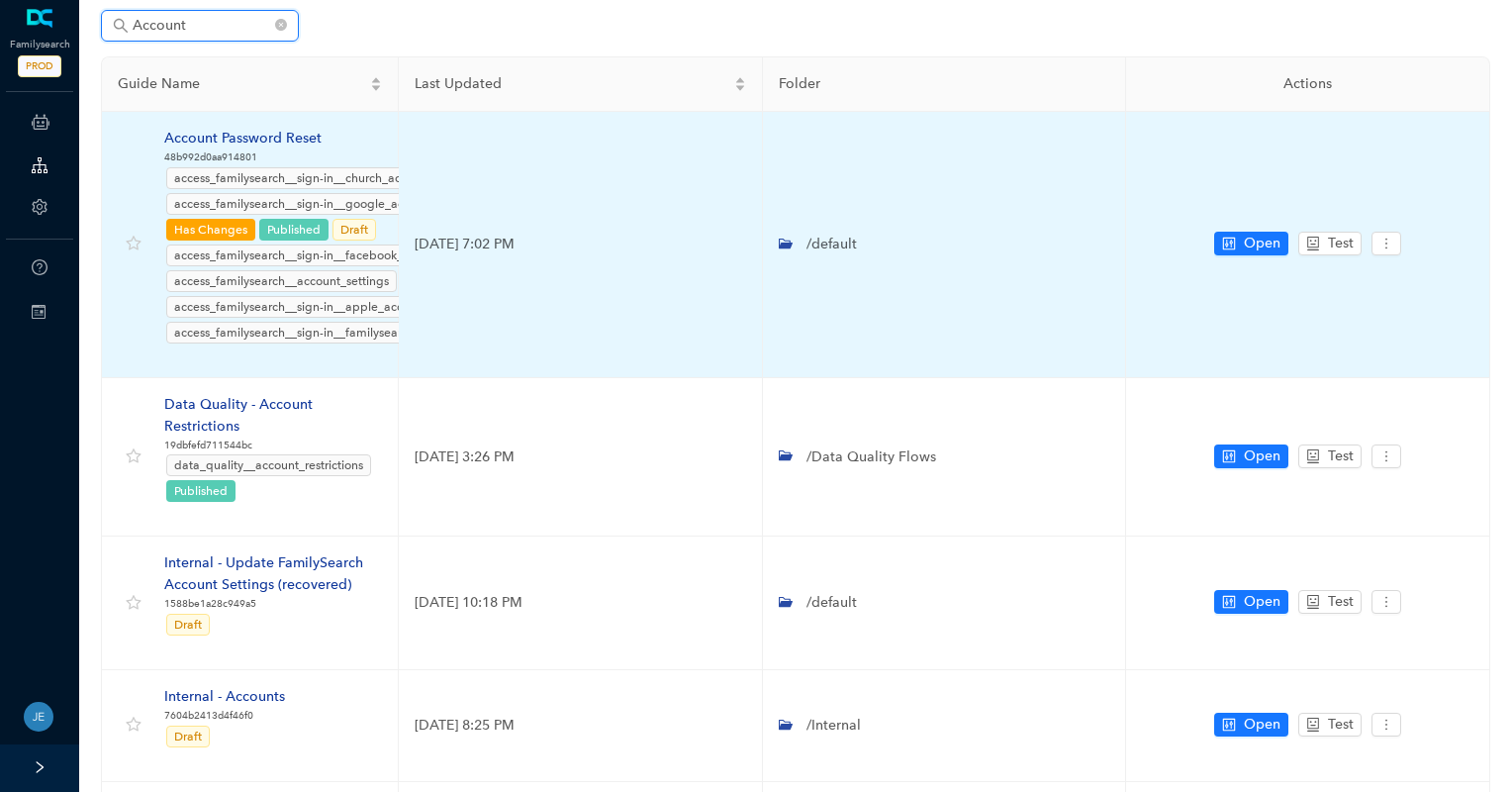 scroll, scrollTop: 198, scrollLeft: 0, axis: vertical 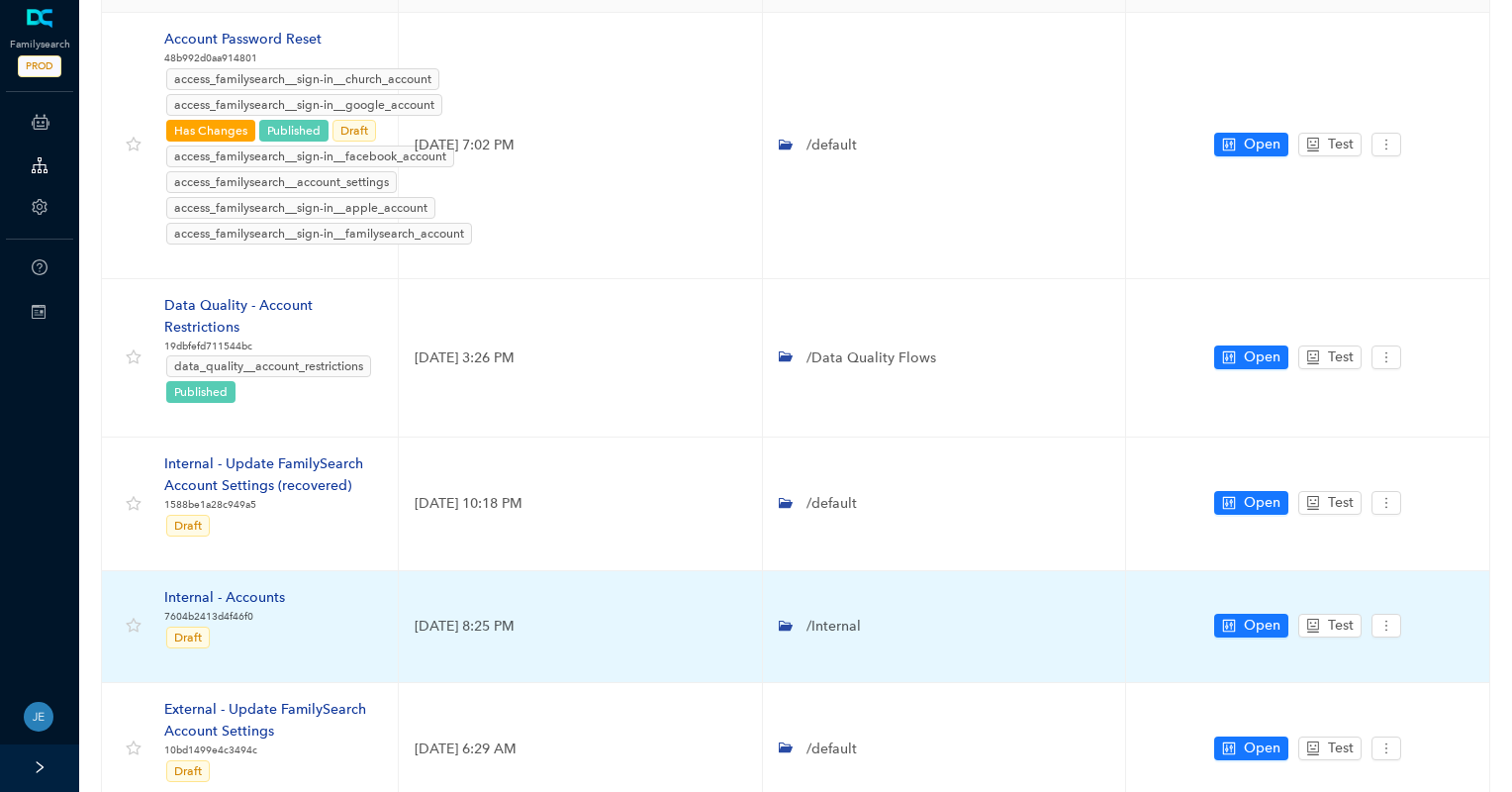 type on "Account" 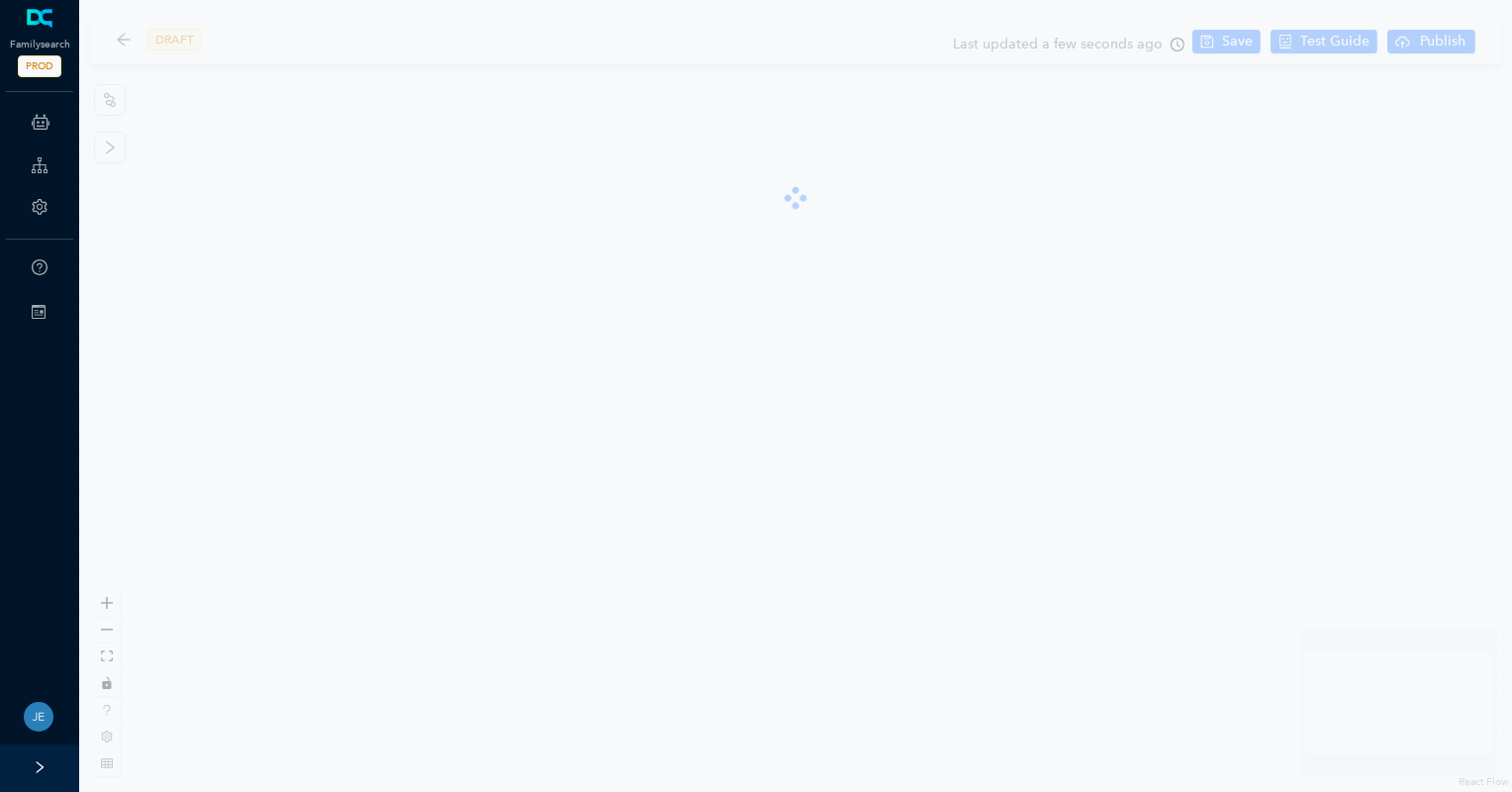 scroll, scrollTop: 0, scrollLeft: 0, axis: both 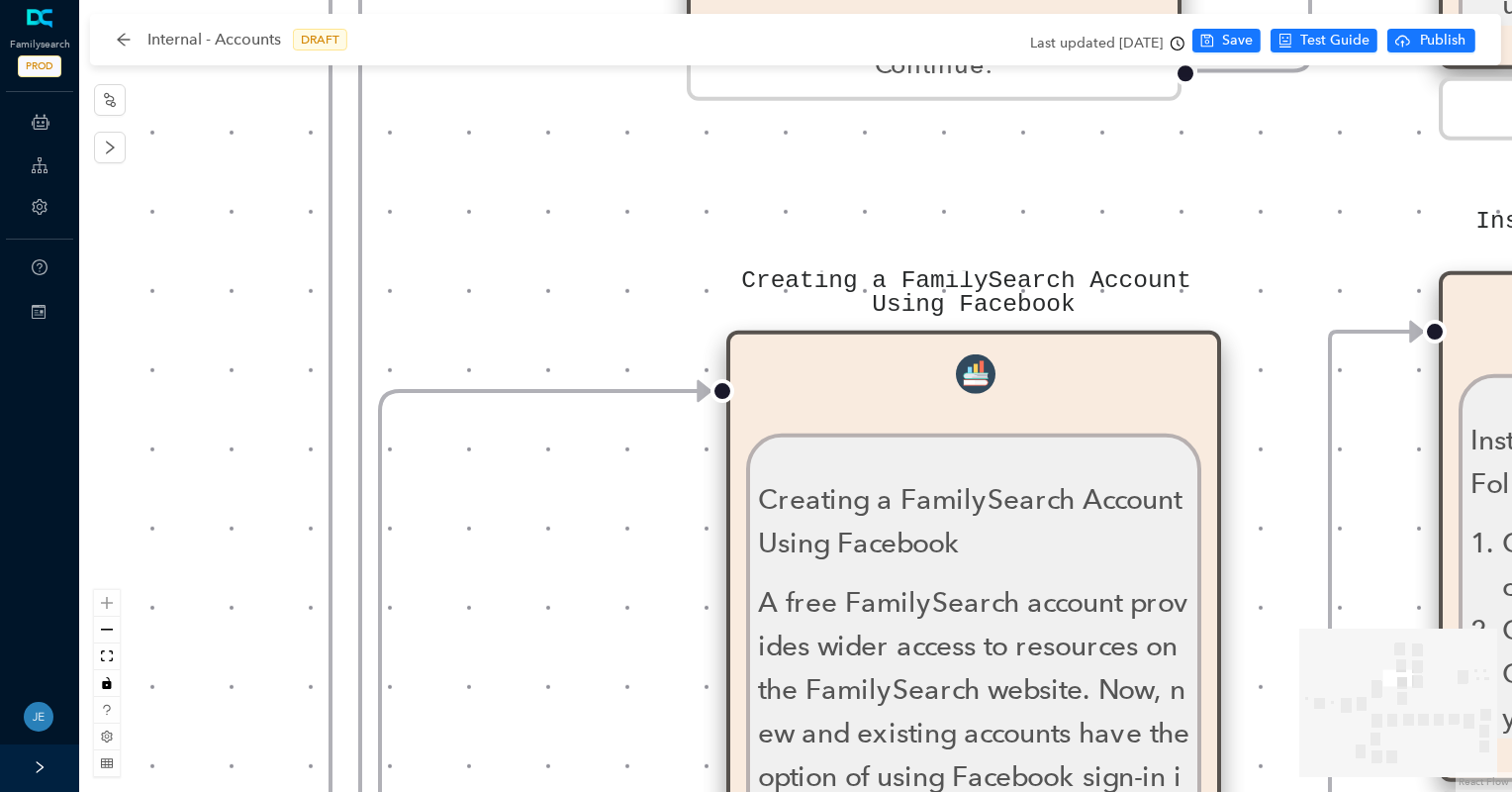 drag, startPoint x: 324, startPoint y: 397, endPoint x: 1066, endPoint y: 299, distance: 748.4437 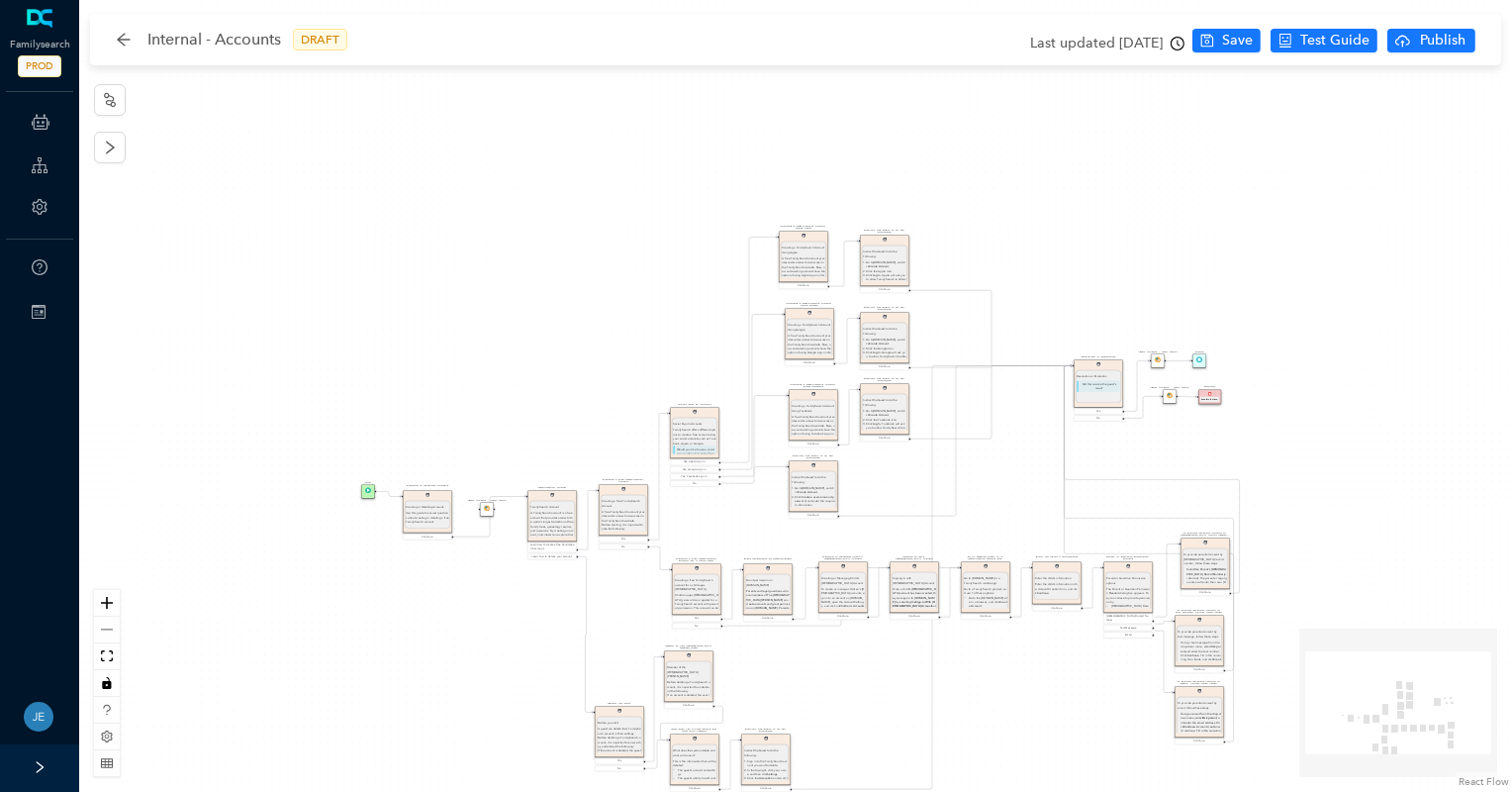 click on "Instruct the Guest to do the Following: Instruct the Guest to do the Following: Go to  [DOMAIN_NAME] , and click  Create Account . Click the Apple icon. Click  Log In . Apple will ask you to allow FamilySearch to obtain your name, profile picture, and email address. This information will be added to your FamilySearch account. Then click  Continue. The guest can select whether they would like to receive messages from FamilySearch about updates, events, and ancestors. For members of the [DEMOGRAPHIC_DATA][PERSON_NAME], if they would like to add their [DEMOGRAPHIC_DATA][PERSON_NAME] membership information, select the second option. Selecting this option will trigger text fields to drop down to add their birth date and Church record number. Click  Continue with Apple .  The guest can include a mobile number and a birth date. This information along with their email will help determine if a duplicate account has already been created. Click  Continue with Apple.  Continue.  Ask parent ." at bounding box center [796, 396] 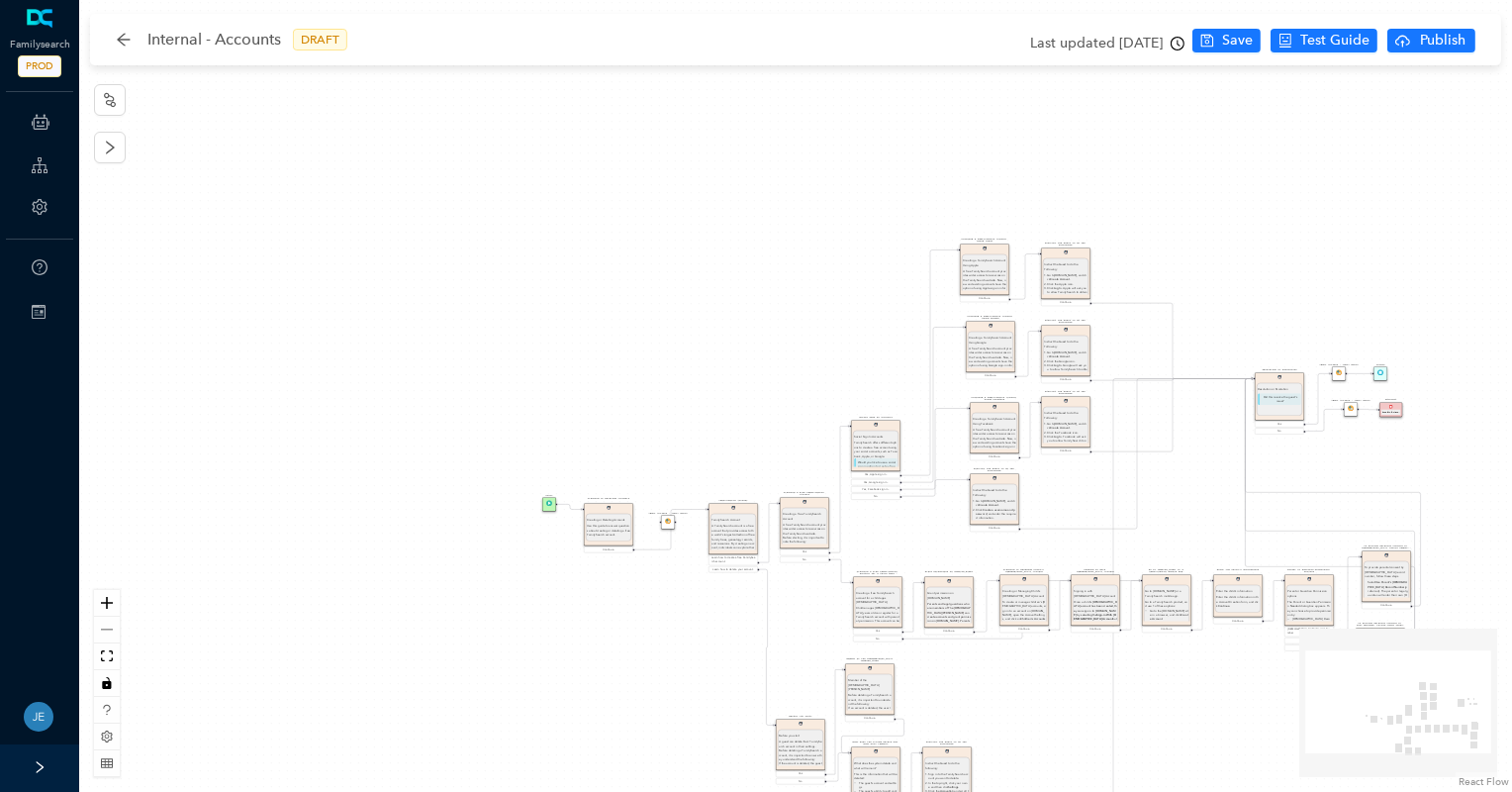 drag, startPoint x: 742, startPoint y: 591, endPoint x: 610, endPoint y: 590, distance: 132.00379 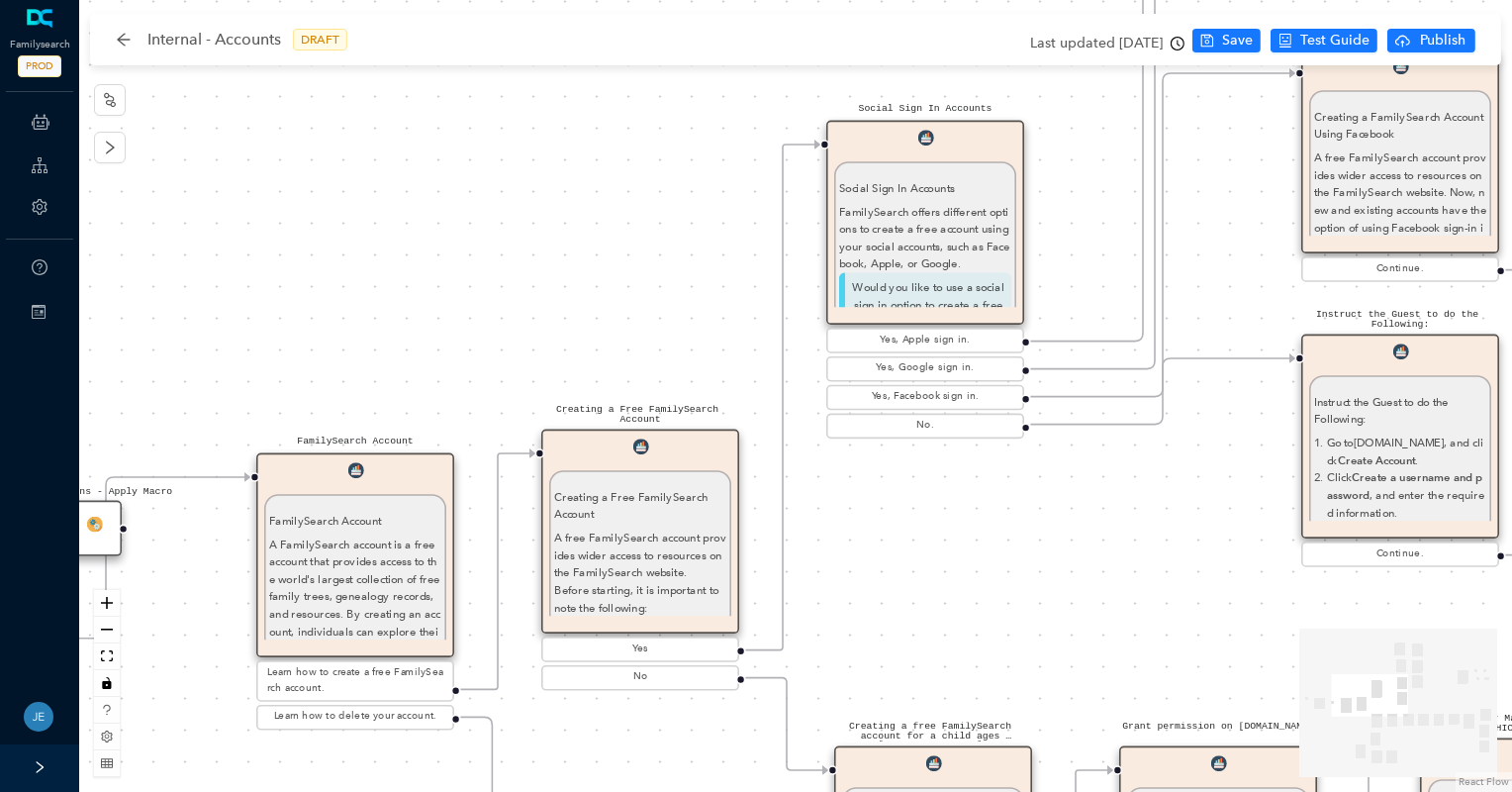 drag, startPoint x: 902, startPoint y: 649, endPoint x: 1364, endPoint y: -5, distance: 800.72467 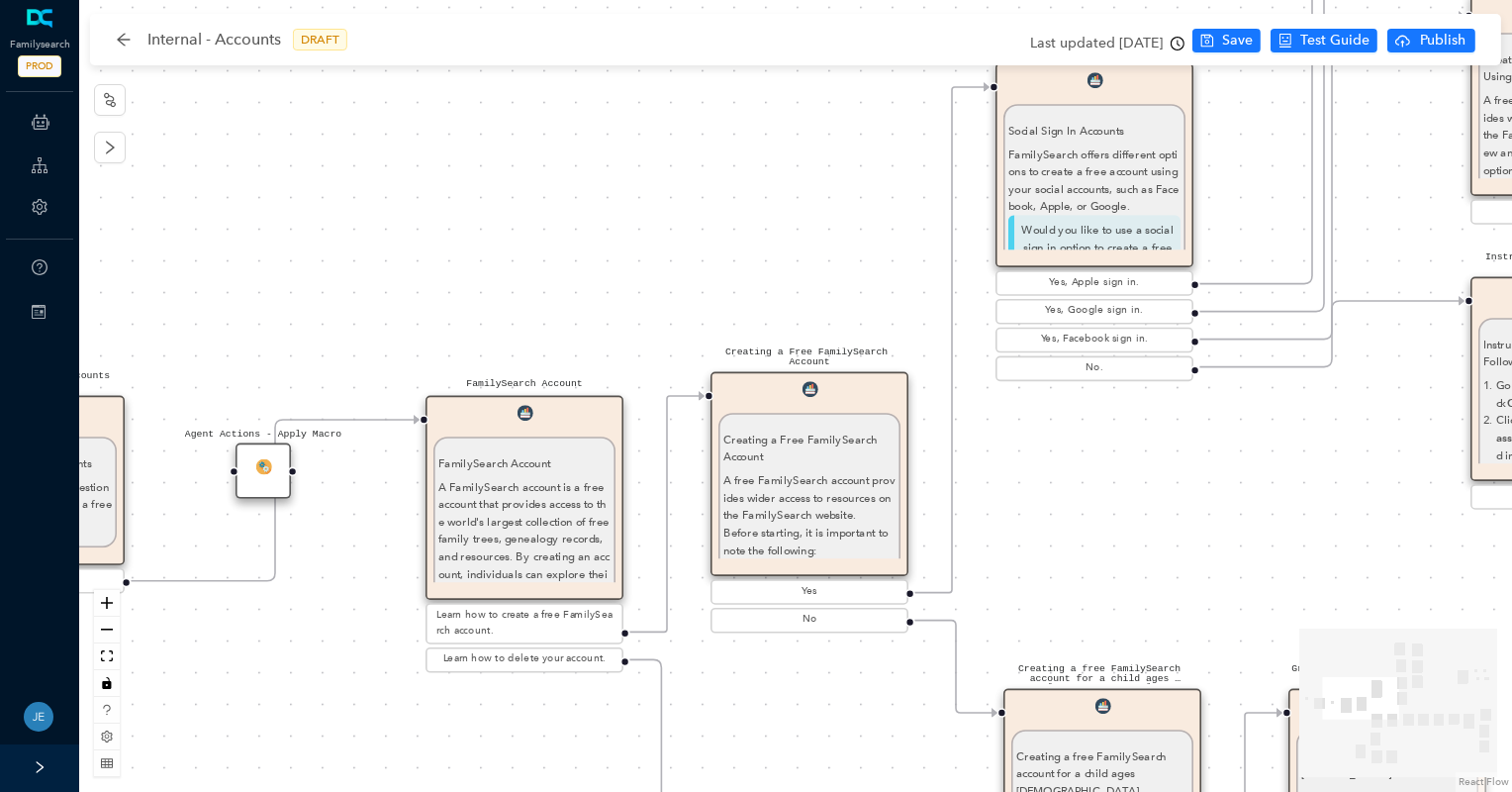 drag, startPoint x: 1364, startPoint y: -5, endPoint x: 438, endPoint y: 298, distance: 974.31258 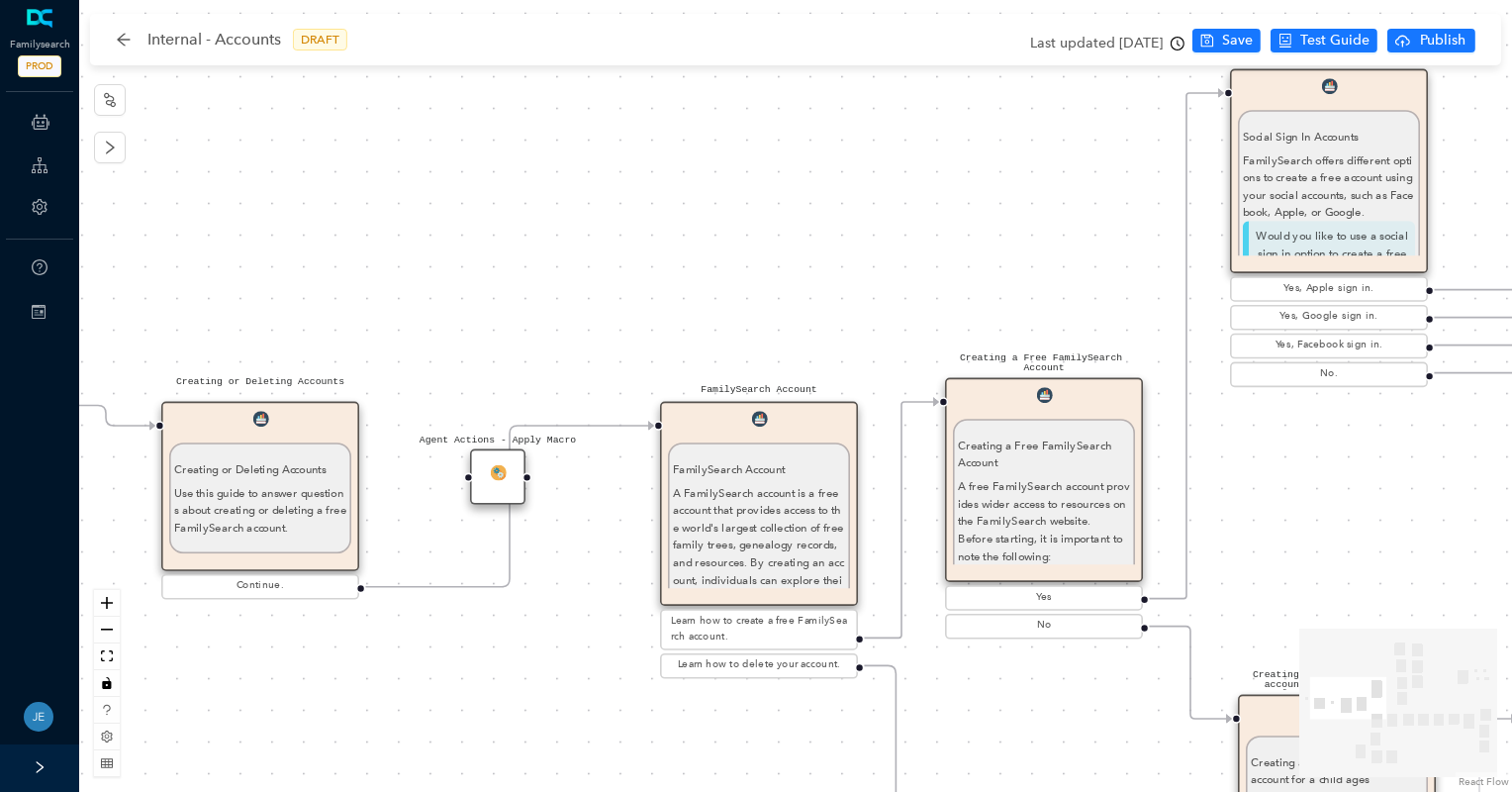 drag, startPoint x: 650, startPoint y: 628, endPoint x: 777, endPoint y: 636, distance: 127.25172 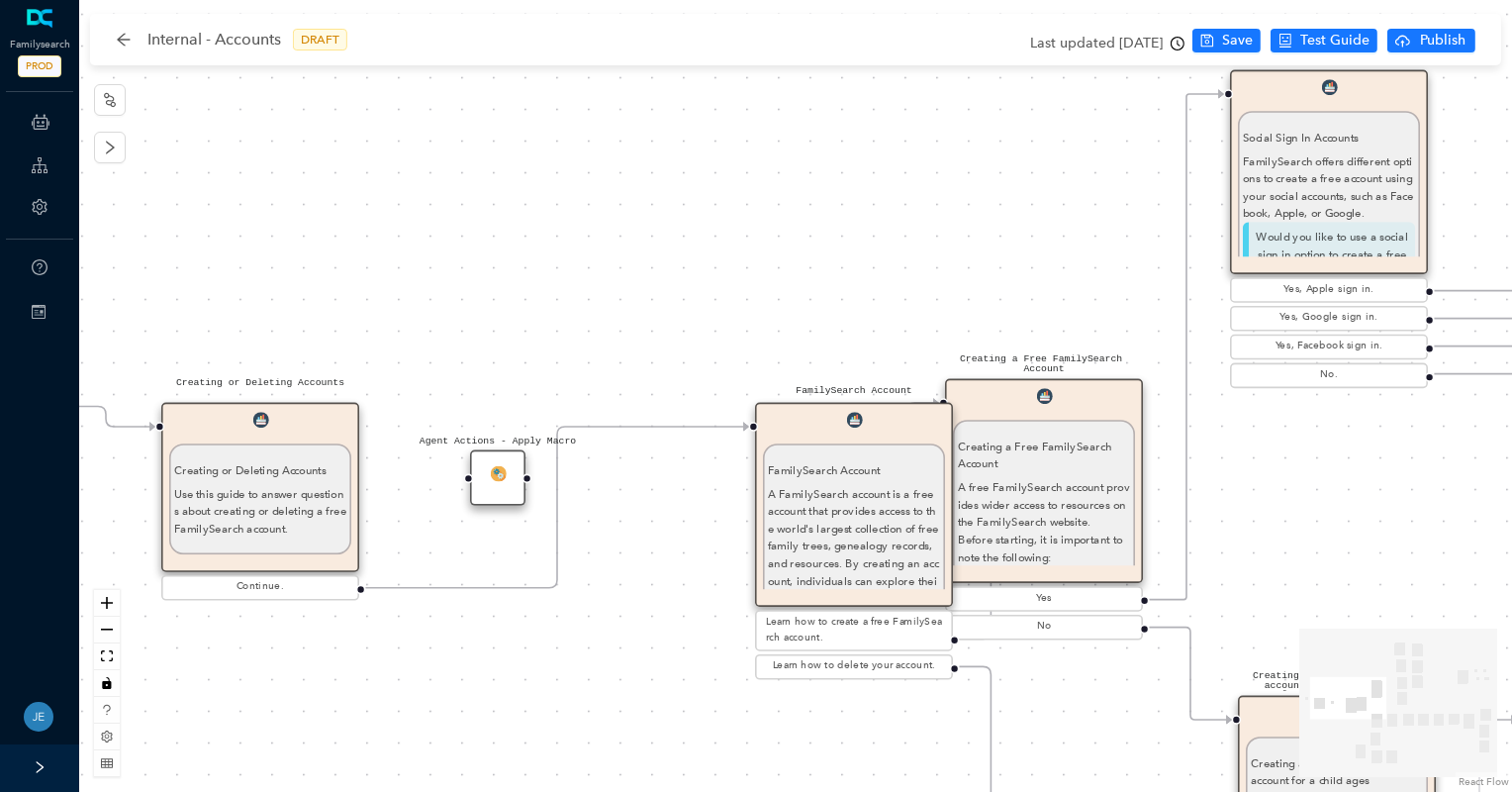 drag, startPoint x: 777, startPoint y: 636, endPoint x: 1070, endPoint y: 659, distance: 293.90134 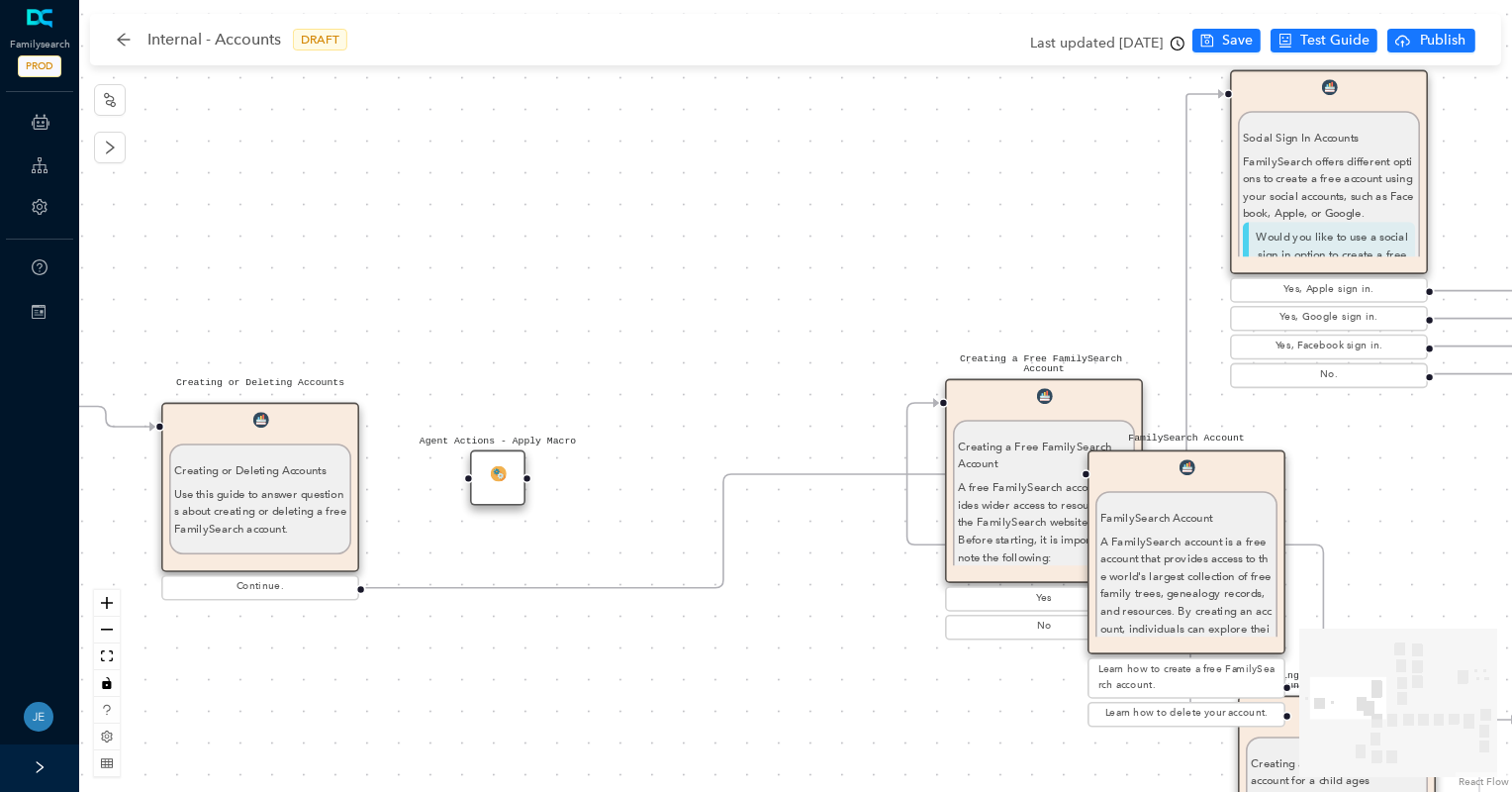 drag, startPoint x: 1160, startPoint y: 602, endPoint x: 852, endPoint y: 581, distance: 308.7151 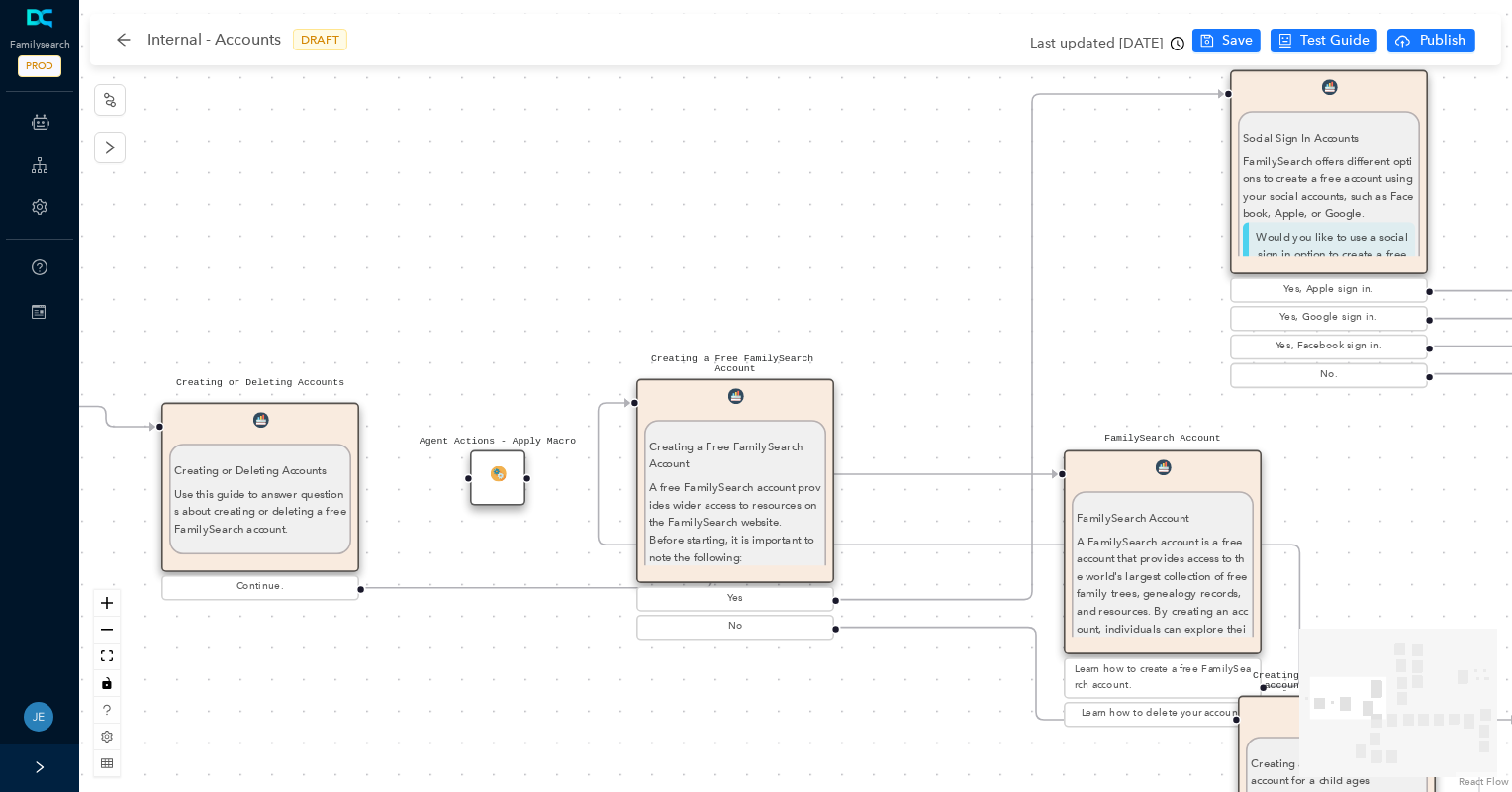 drag, startPoint x: 852, startPoint y: 581, endPoint x: 628, endPoint y: 576, distance: 224.0558 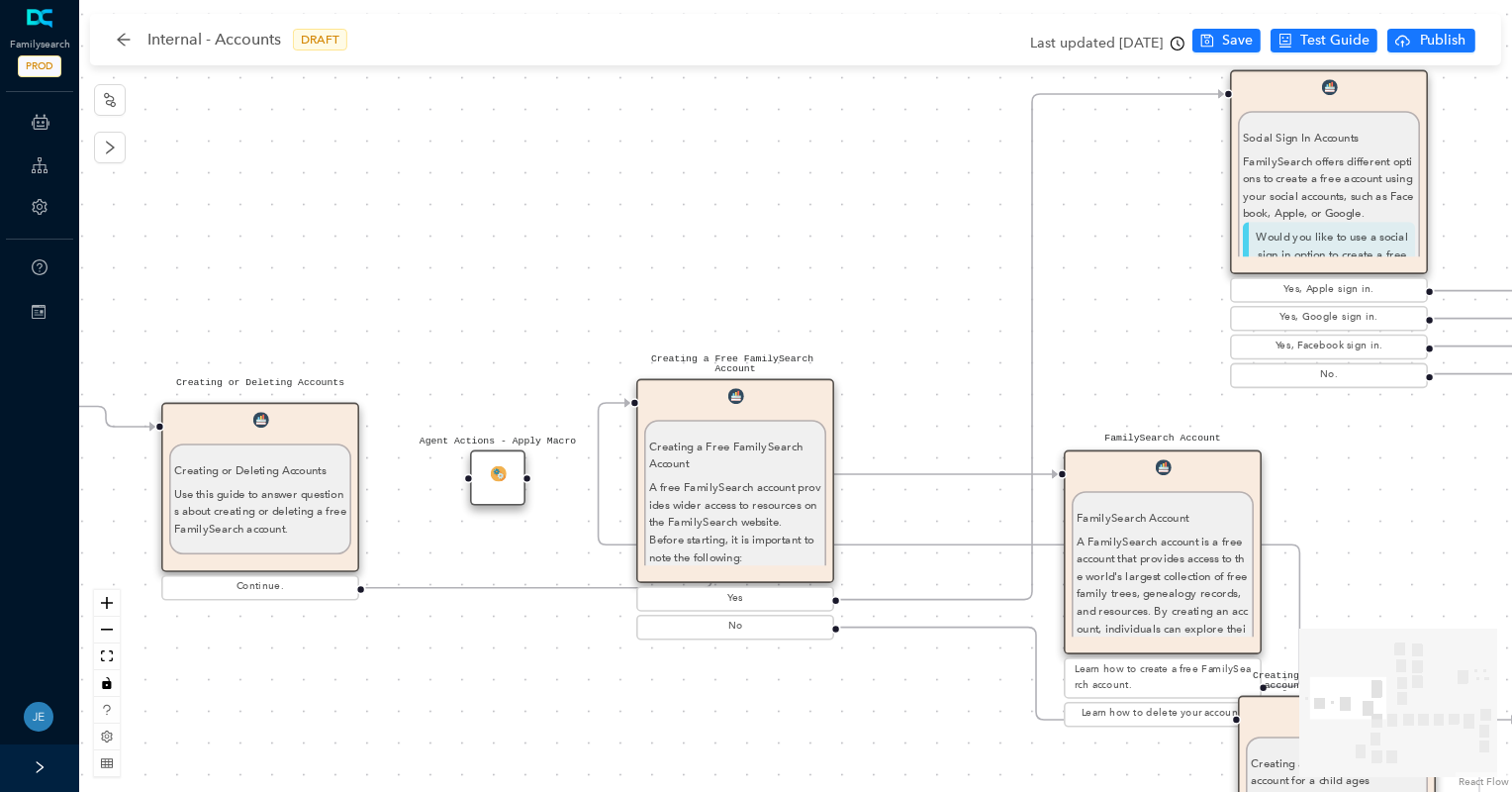 drag, startPoint x: 694, startPoint y: 506, endPoint x: 1134, endPoint y: 563, distance: 443.67668 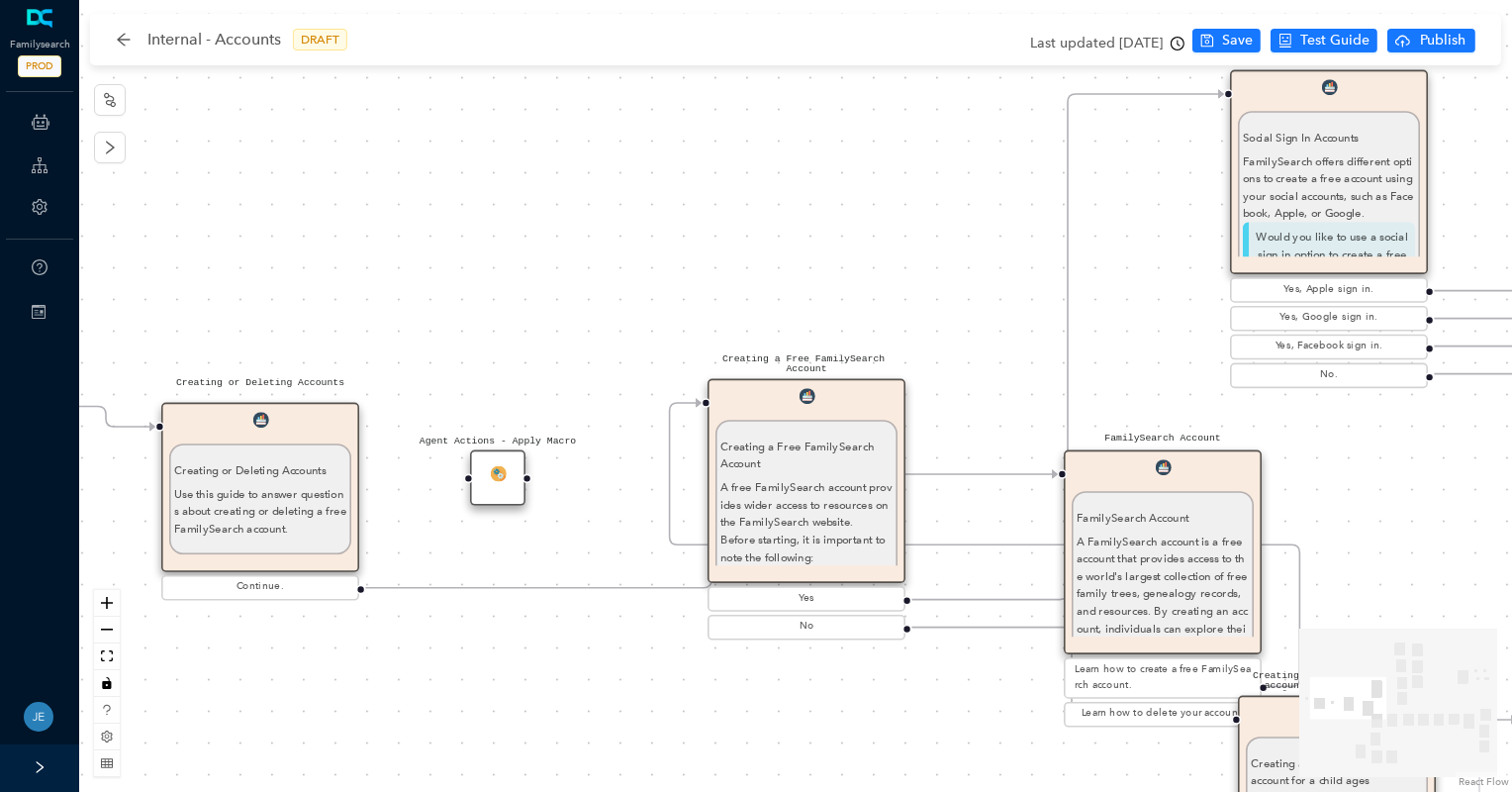 click on "Instruct the Guest to do the Following: Instruct the Guest to do the Following: Go to  [DOMAIN_NAME] , and click  Create Account . Click the Apple icon. Click  Log In . Apple will ask you to allow FamilySearch to obtain your name, profile picture, and email address. This information will be added to your FamilySearch account. Then click  Continue. The guest can select whether they would like to receive messages from FamilySearch about updates, events, and ancestors. For members of the [DEMOGRAPHIC_DATA][PERSON_NAME], if they would like to add their [DEMOGRAPHIC_DATA][PERSON_NAME] membership information, select the second option. Selecting this option will trigger text fields to drop down to add their birth date and Church record number. Click  Continue with Apple .  The guest can include a mobile number and a birth date. This information along with their email will help determine if a duplicate account has already been created. Click  Continue with Apple.  Continue.  Ask parent ." at bounding box center [796, 396] 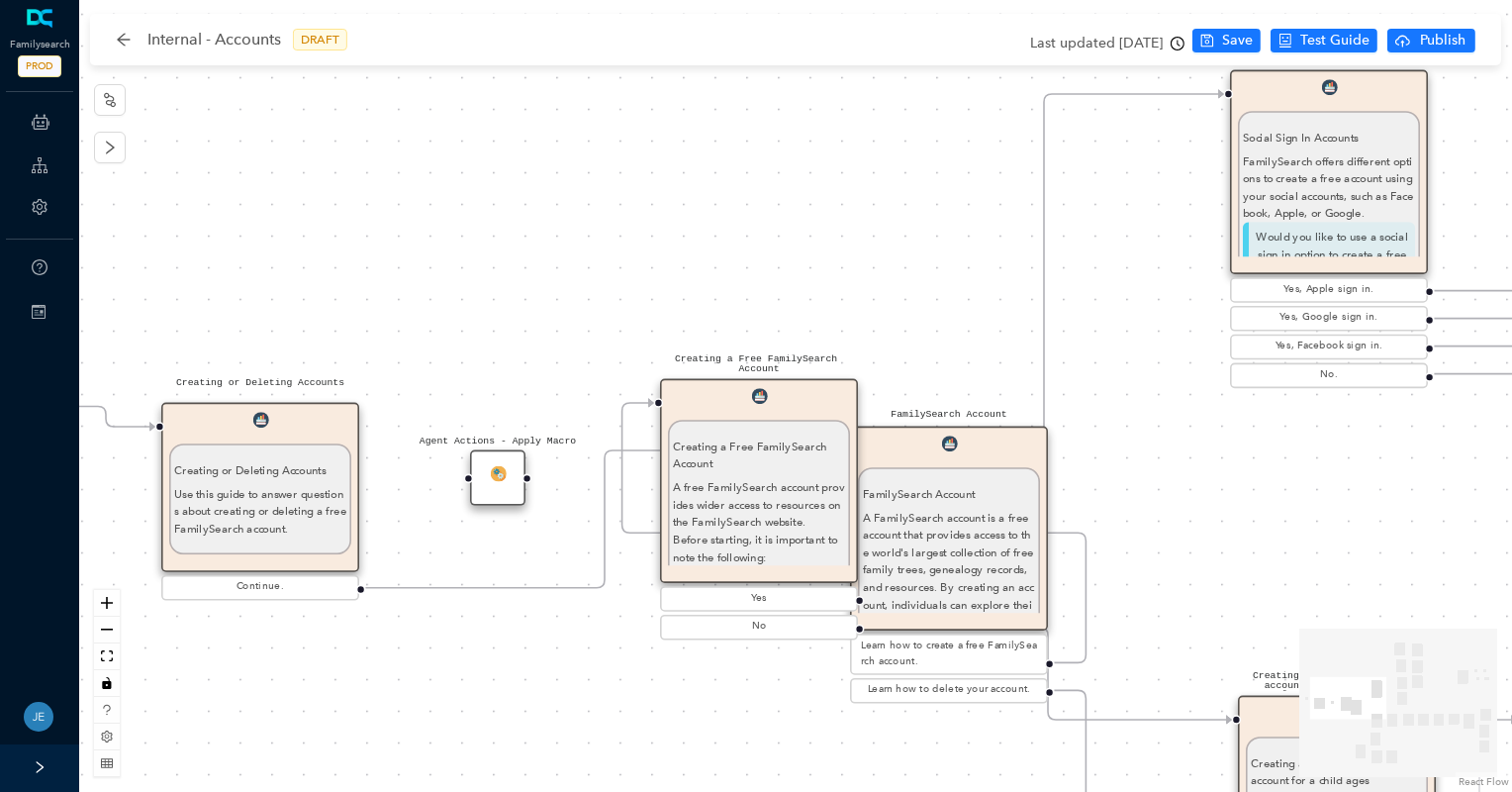 click on "Creating a Free FamilySearch Account Creating a Free FamilySearch Account A free FamilySearch account provides wider access to resources on the FamilySearch website.
Before starting, it is important to note the following:
Anyone 13 years of age and over can create an account. With parental permission, children ages [DEMOGRAPHIC_DATA] can also create accounts. It is recommended that each person use a separate email address or mobile phone number, as this makes it easier to recover a username or reset a password. However, the option to use a mobile phone number for account recovery may not be available in all areas.
On the website, the first time a user views their own pedigree, they will see a "Begin Your Family Tree" screen that contains easy-to-follow steps to help enter information about themselves in Family Tree. Is the account user 13 years or older?" at bounding box center (759, 481) 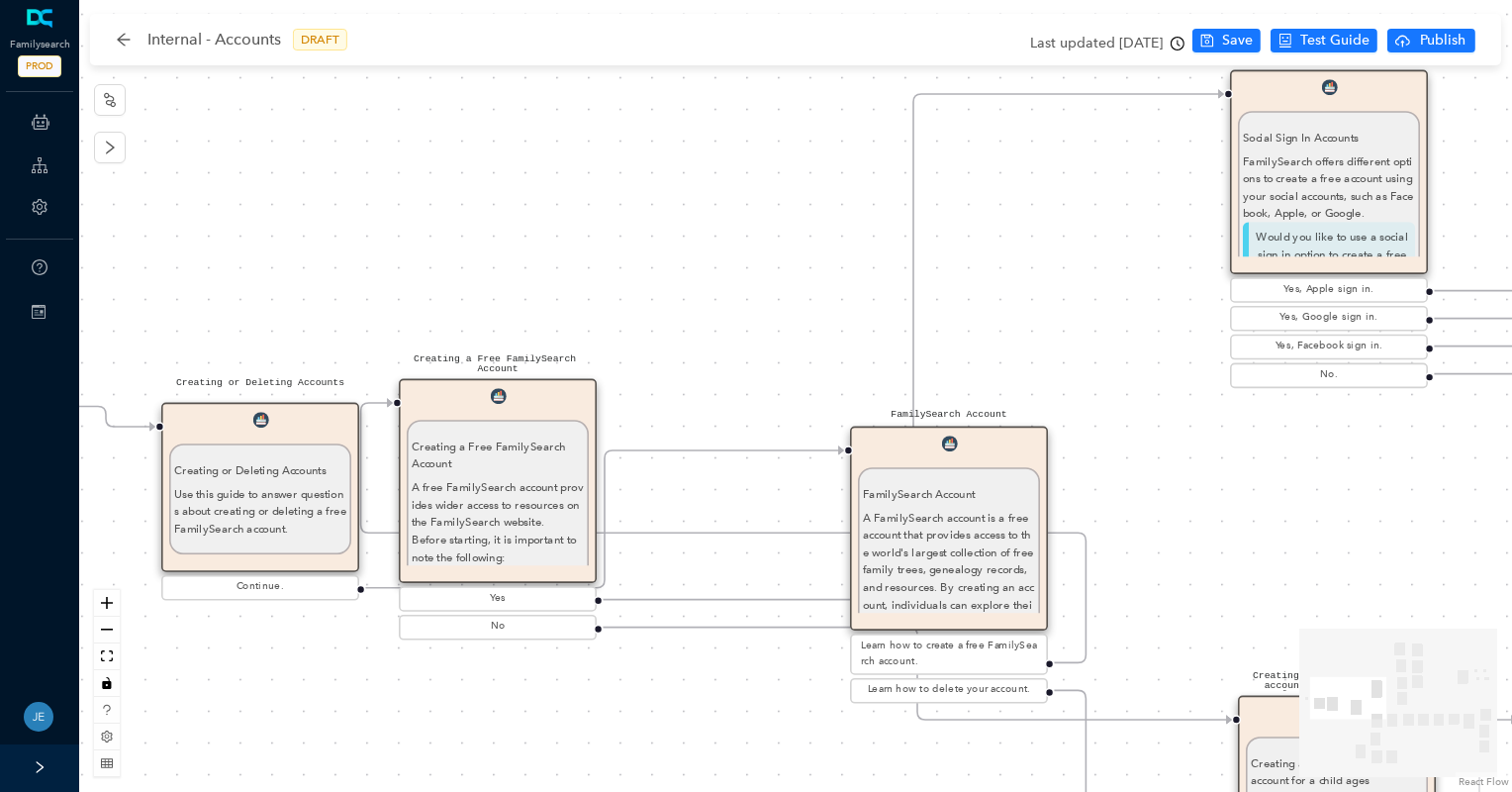 click on "A free FamilySearch account provides wider access to resources on the FamilySearch website." at bounding box center (498, 504) 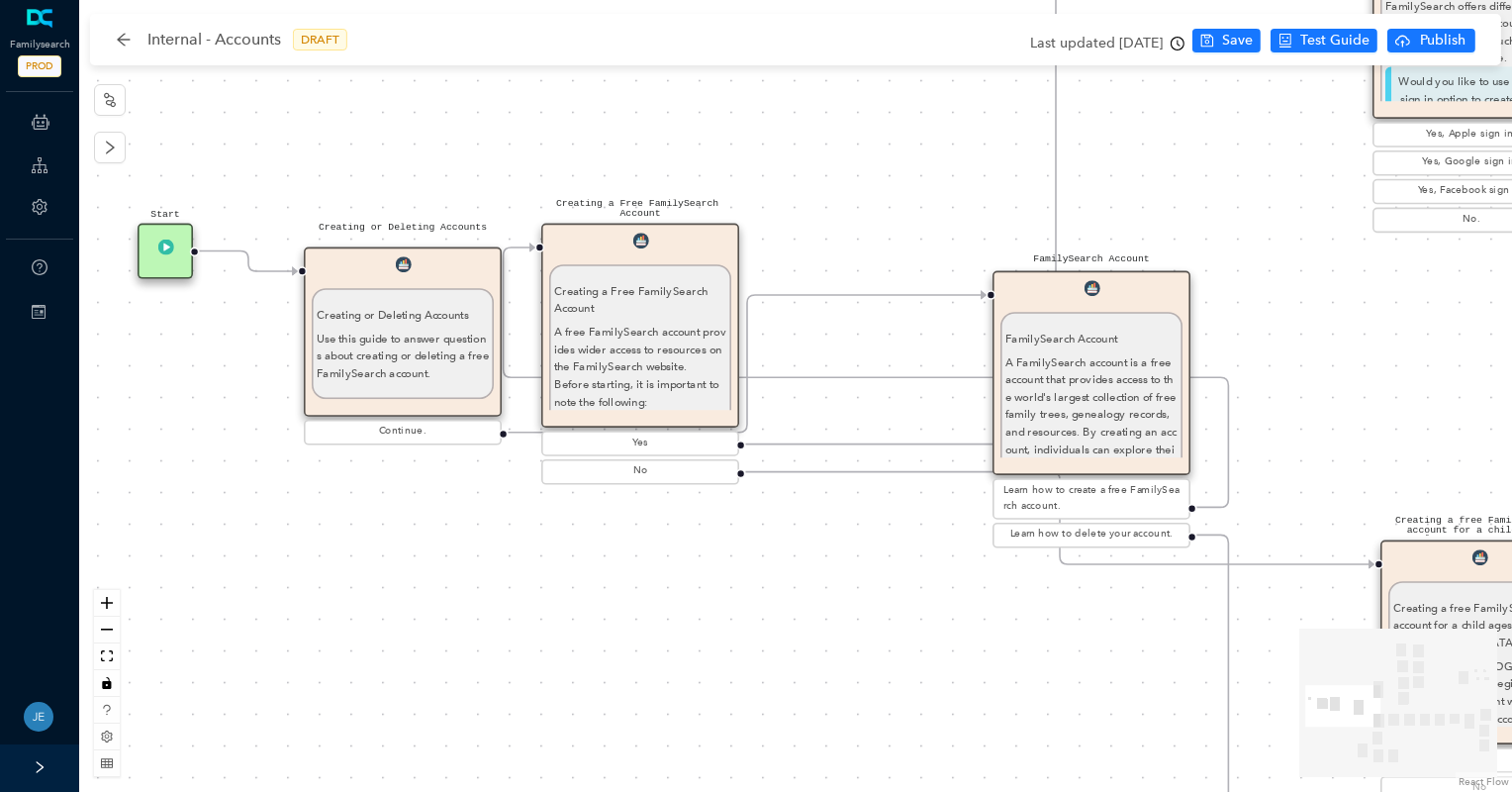drag, startPoint x: 661, startPoint y: 348, endPoint x: 1078, endPoint y: 608, distance: 491.4153 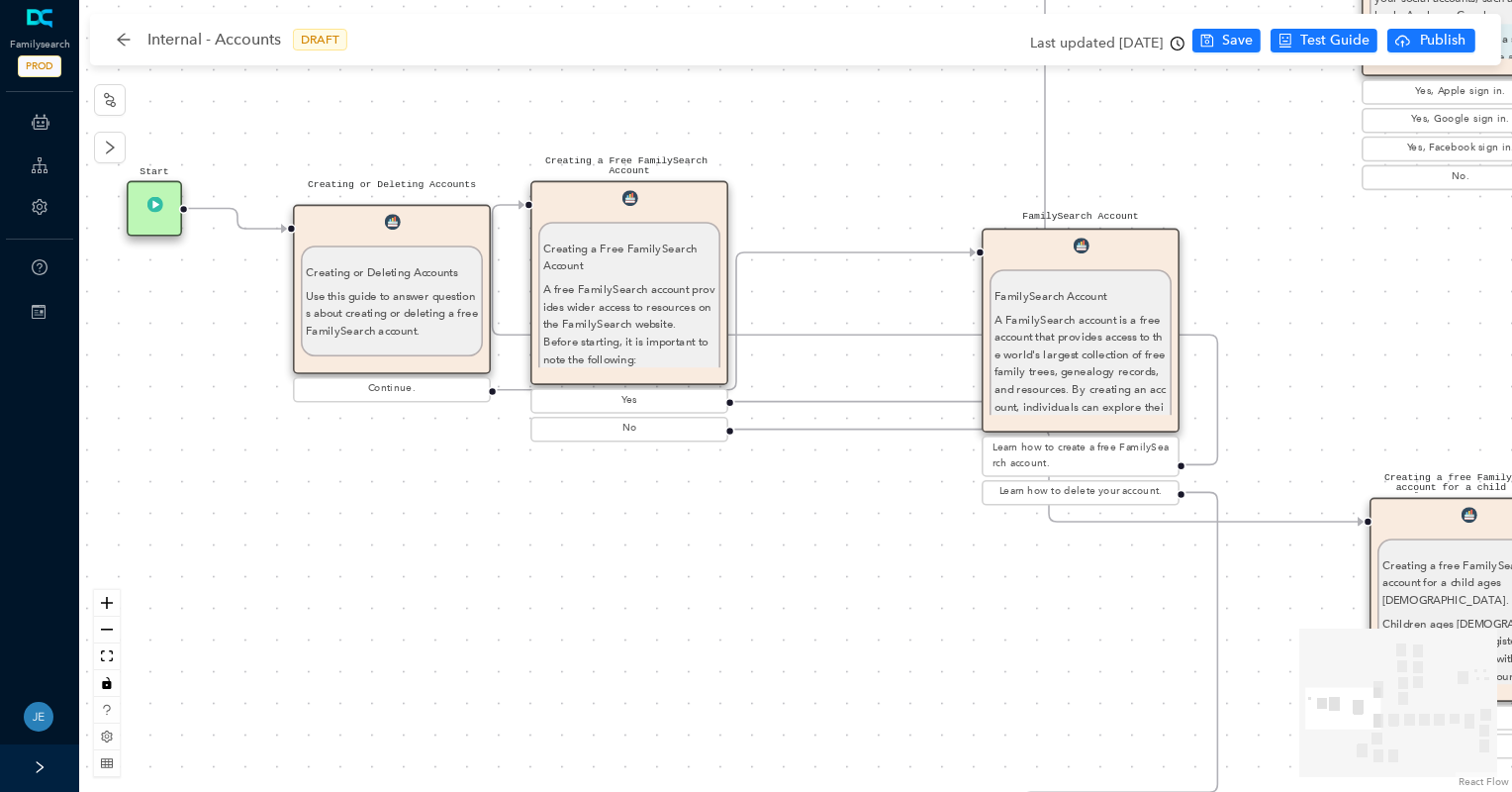 drag, startPoint x: 986, startPoint y: 328, endPoint x: 903, endPoint y: 470, distance: 164.478 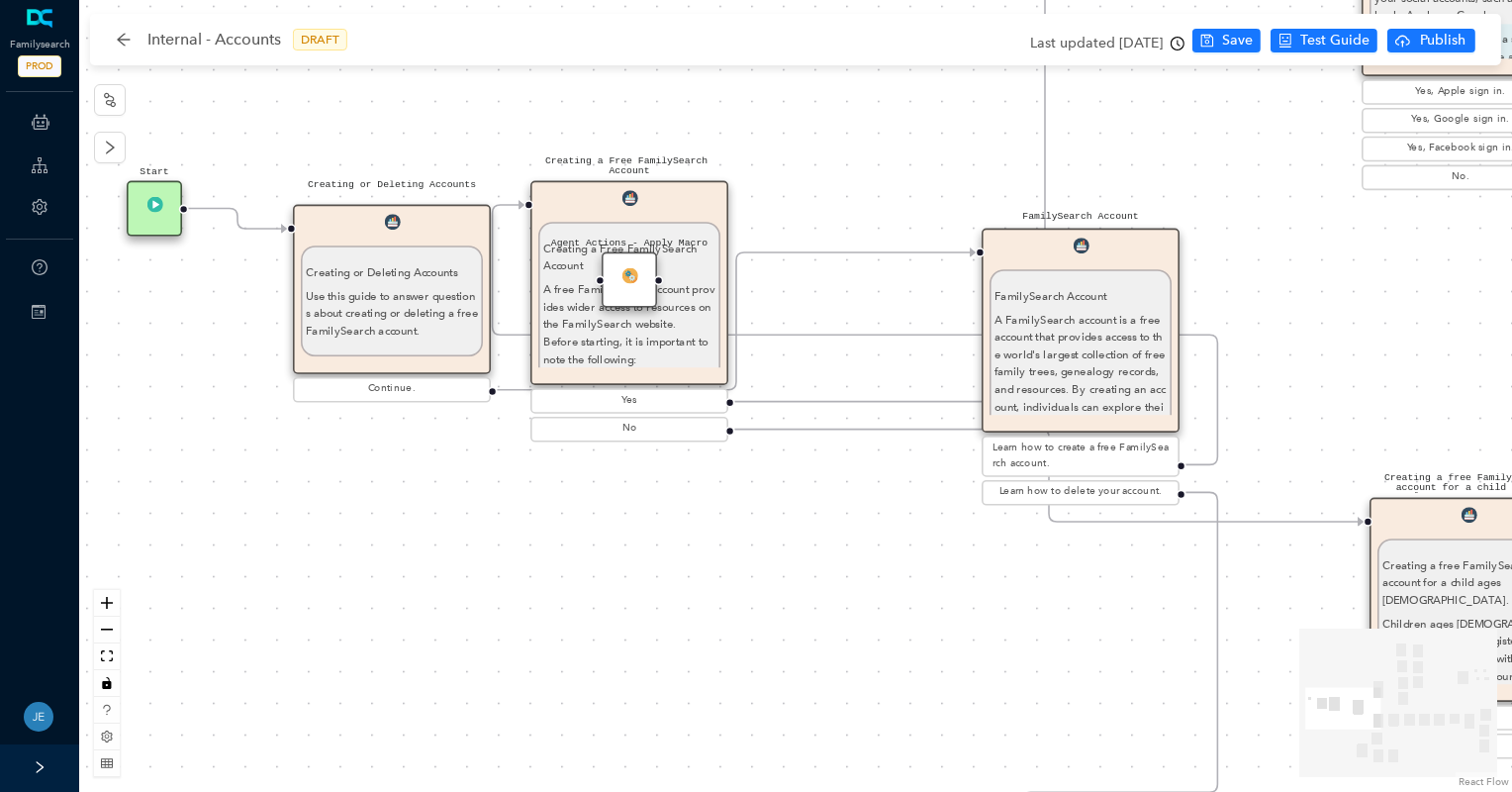 drag, startPoint x: 1067, startPoint y: 313, endPoint x: 806, endPoint y: 554, distance: 355.2492 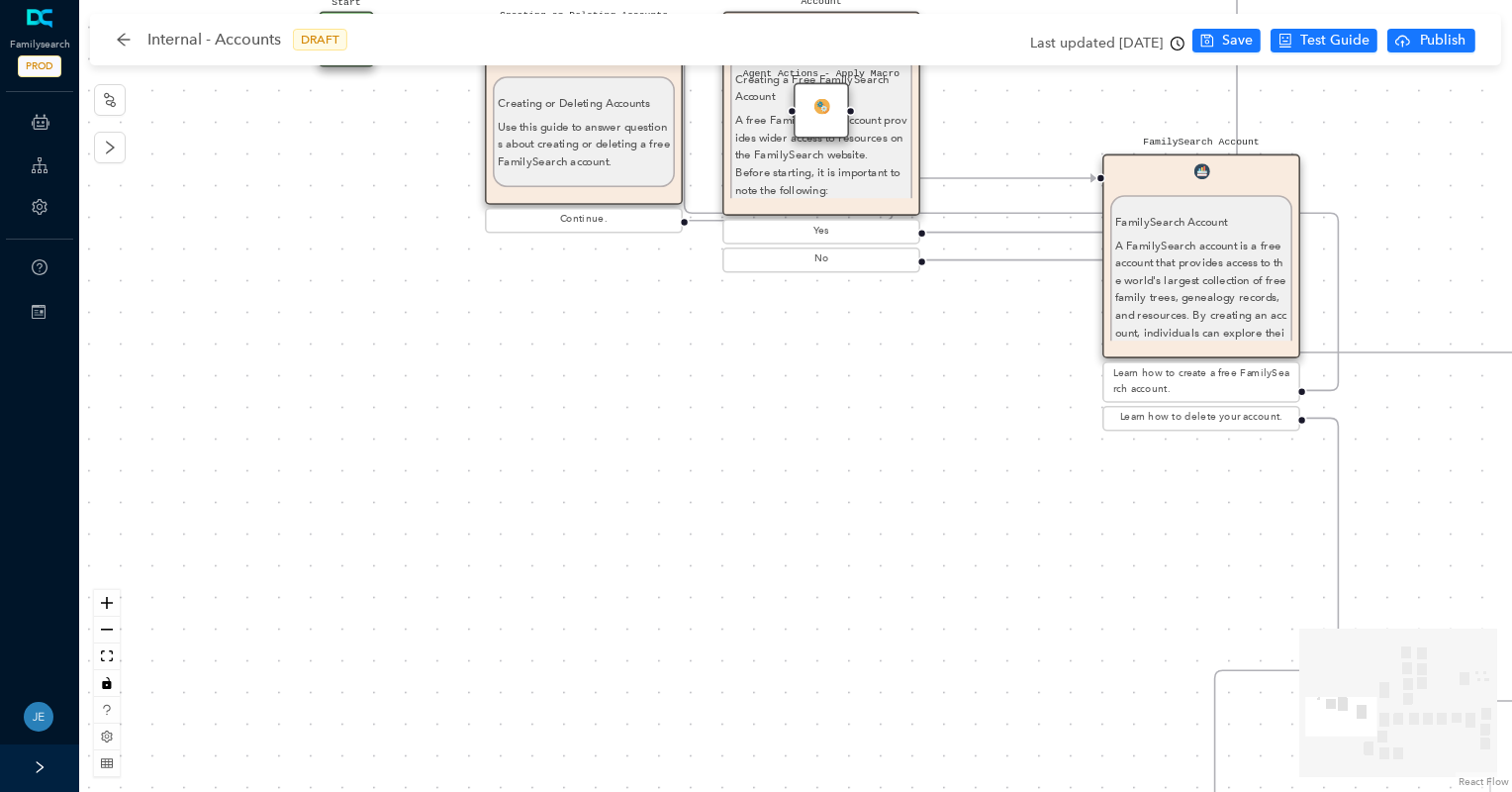 drag, startPoint x: 806, startPoint y: 554, endPoint x: 1146, endPoint y: 346, distance: 398.57747 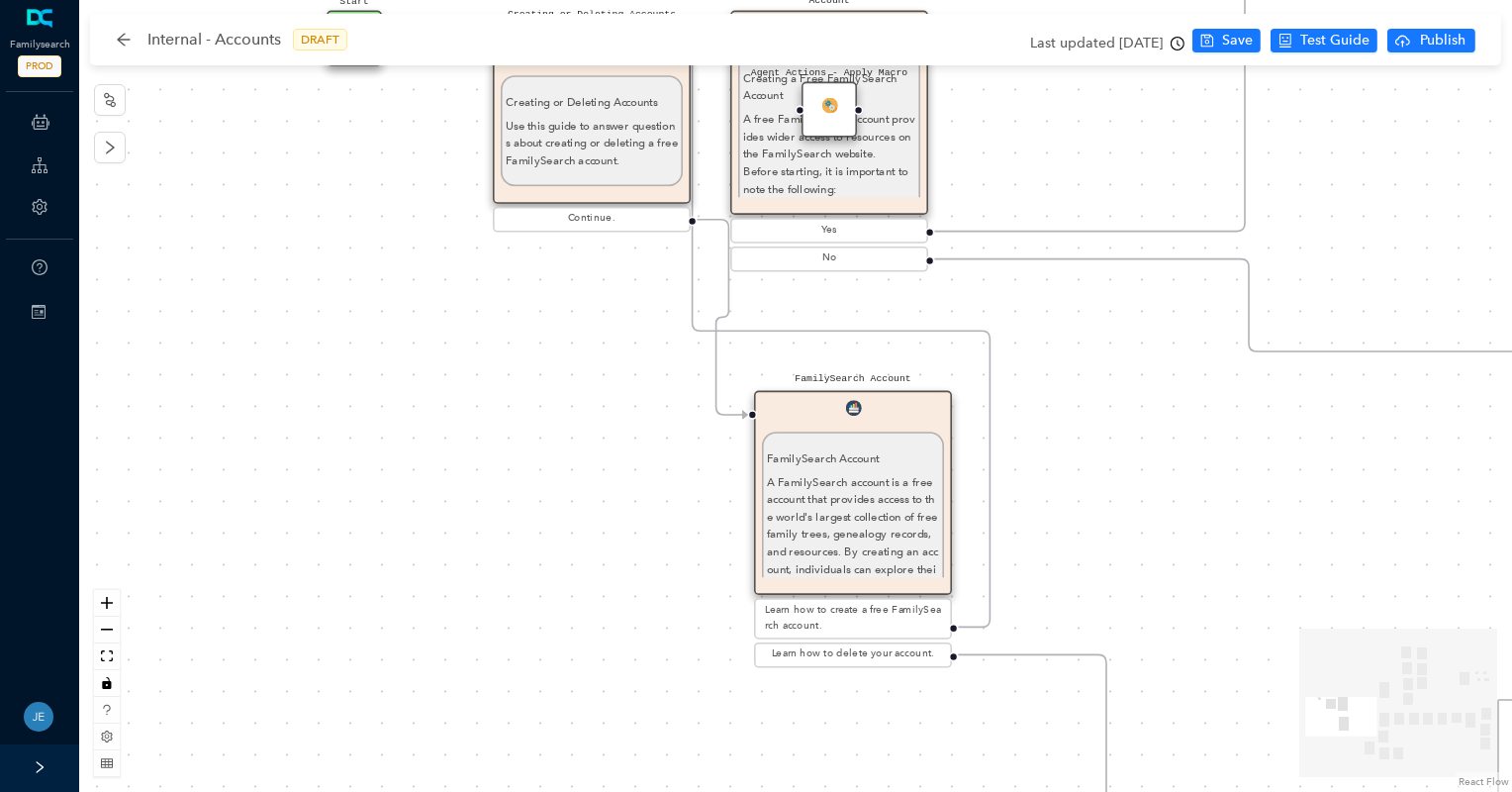 drag, startPoint x: 1184, startPoint y: 259, endPoint x: 843, endPoint y: 123, distance: 367.1199 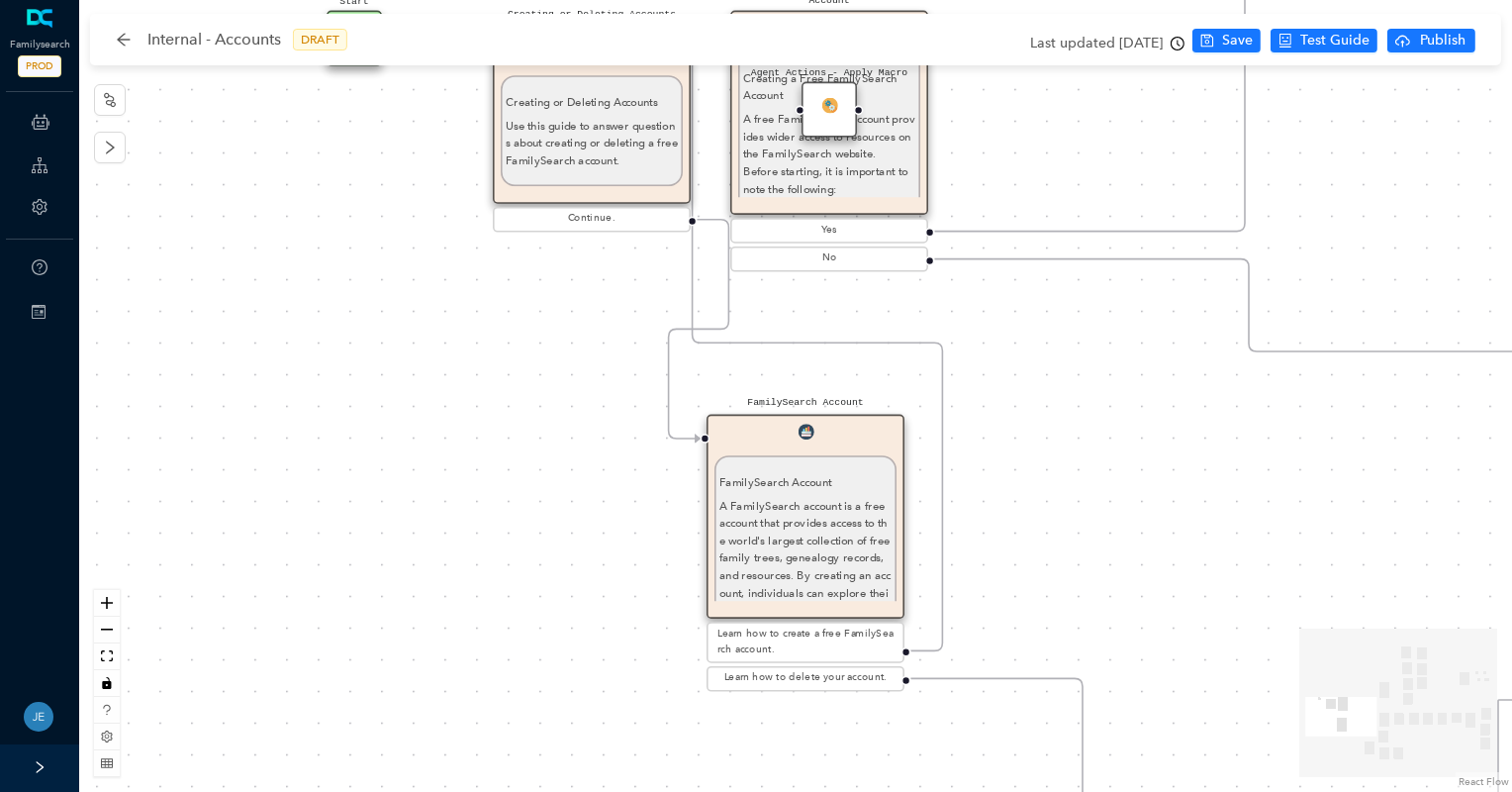 drag, startPoint x: 843, startPoint y: 123, endPoint x: 1058, endPoint y: 149, distance: 216.56639 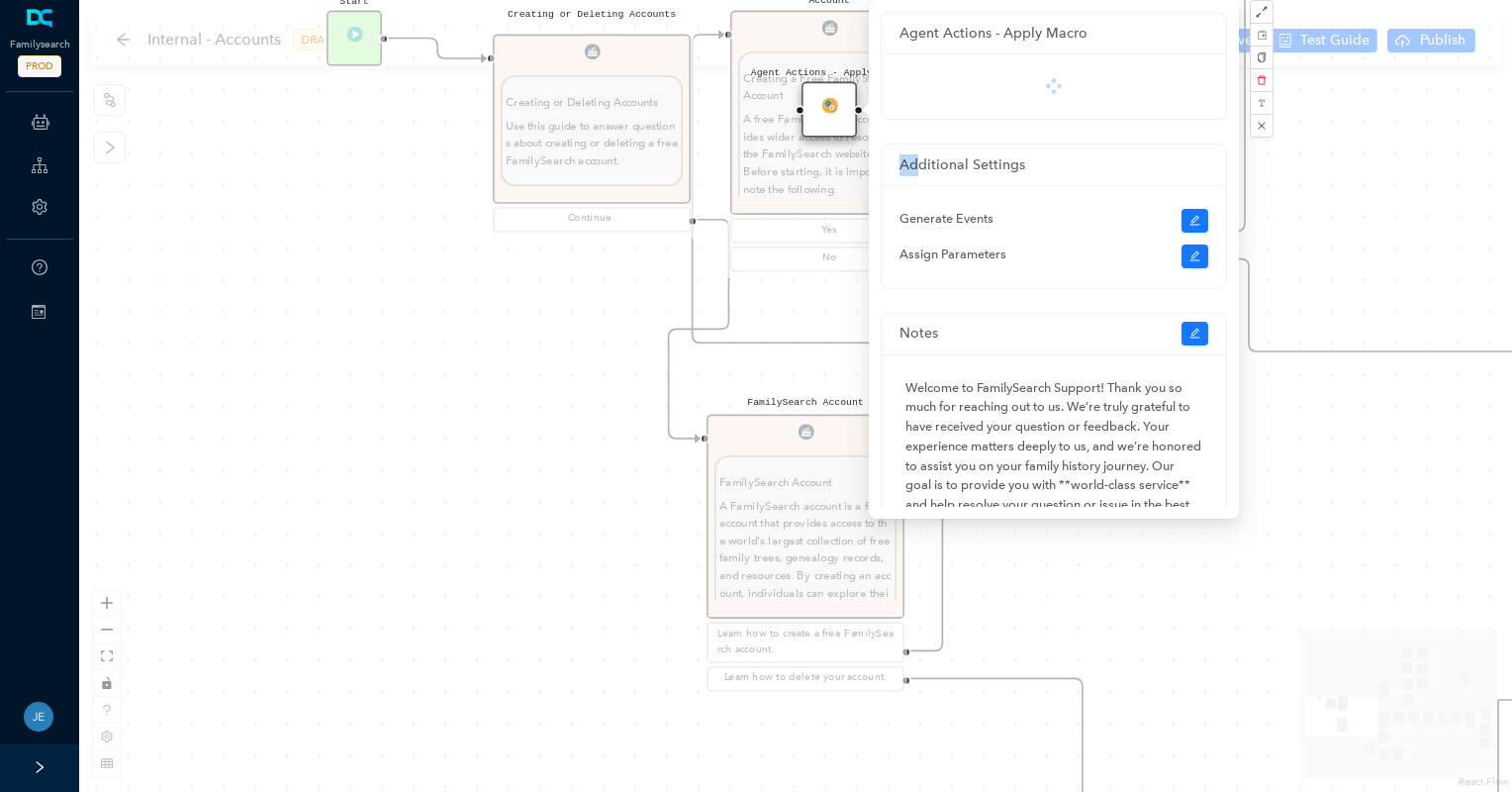 click on "Agent Actions - Apply Macro Additional Settings Generate Events Assign Parameters" at bounding box center [1054, 150] 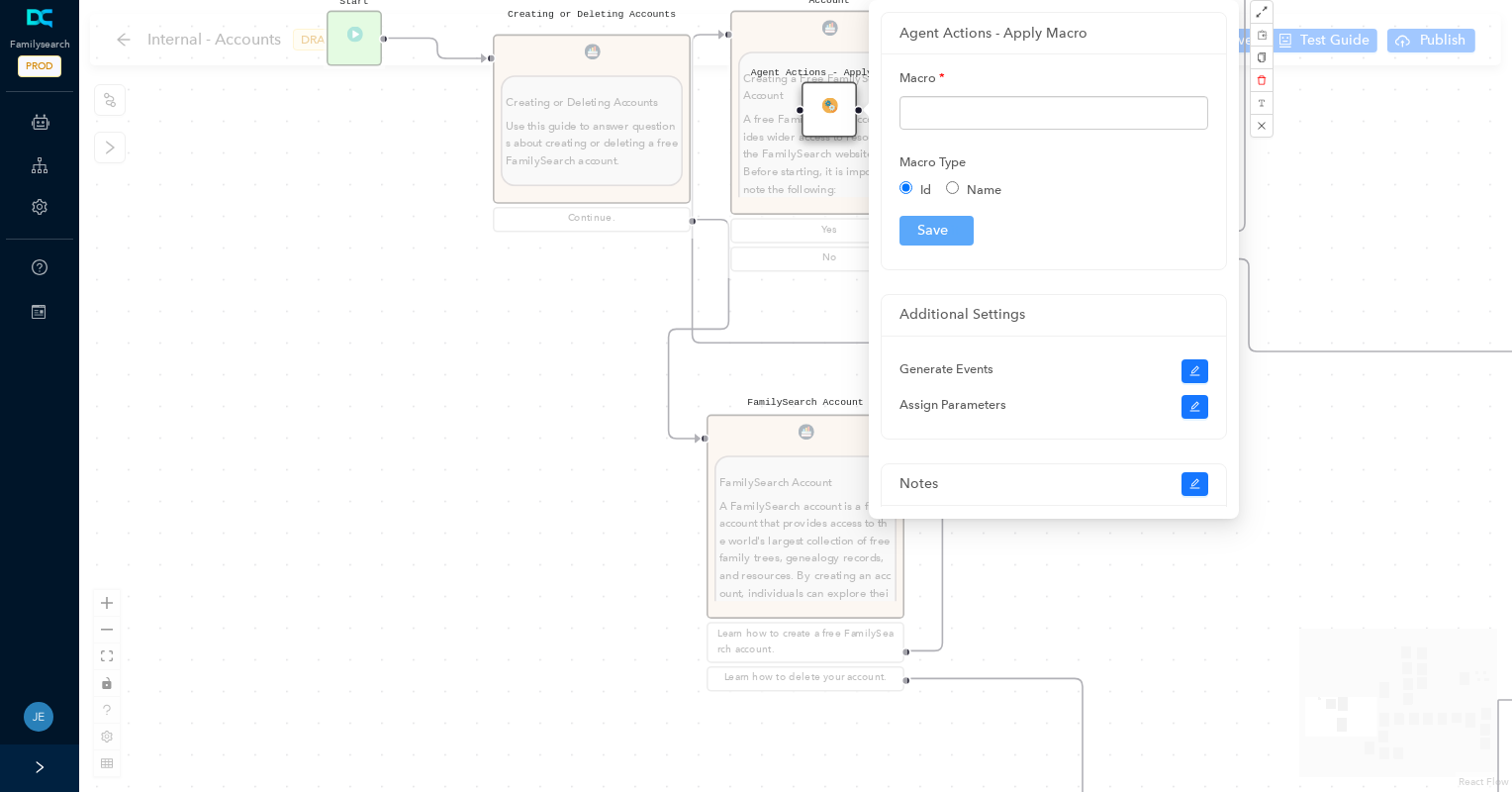 drag, startPoint x: 438, startPoint y: 304, endPoint x: 844, endPoint y: 252, distance: 409.3165 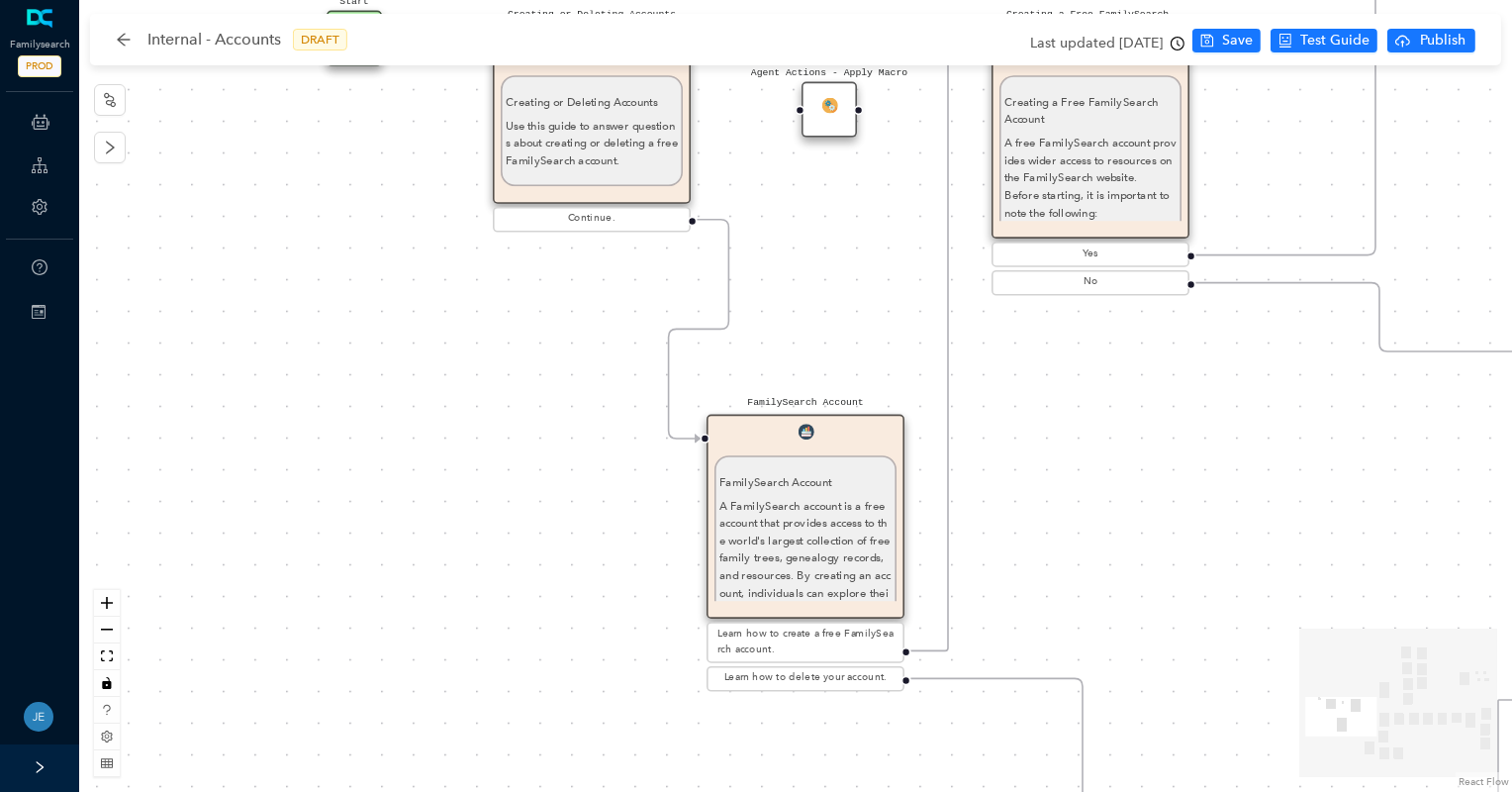 drag, startPoint x: 823, startPoint y: 189, endPoint x: 1016, endPoint y: 499, distance: 365.16982 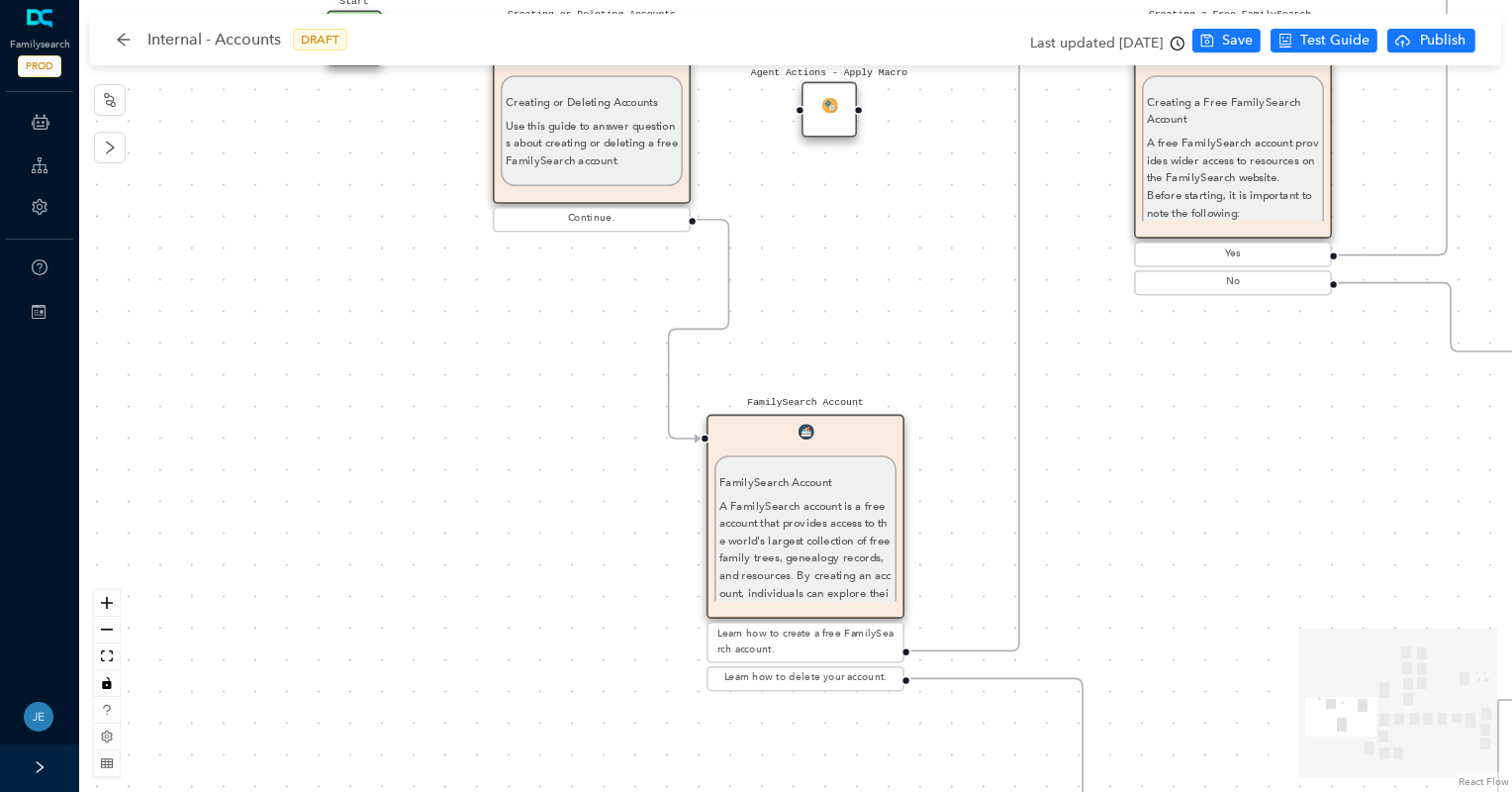 click on "Instruct the Guest to do the Following: Instruct the Guest to do the Following: Go to  [DOMAIN_NAME] , and click  Create Account . Click the Apple icon. Click  Log In . Apple will ask you to allow FamilySearch to obtain your name, profile picture, and email address. This information will be added to your FamilySearch account. Then click  Continue. The guest can select whether they would like to receive messages from FamilySearch about updates, events, and ancestors. For members of the [DEMOGRAPHIC_DATA][PERSON_NAME], if they would like to add their [DEMOGRAPHIC_DATA][PERSON_NAME] membership information, select the second option. Selecting this option will trigger text fields to drop down to add their birth date and Church record number. Click  Continue with Apple .  The guest can include a mobile number and a birth date. This information along with their email will help determine if a duplicate account has already been created. Click  Continue with Apple.  Continue.  Ask parent ." at bounding box center [796, 396] 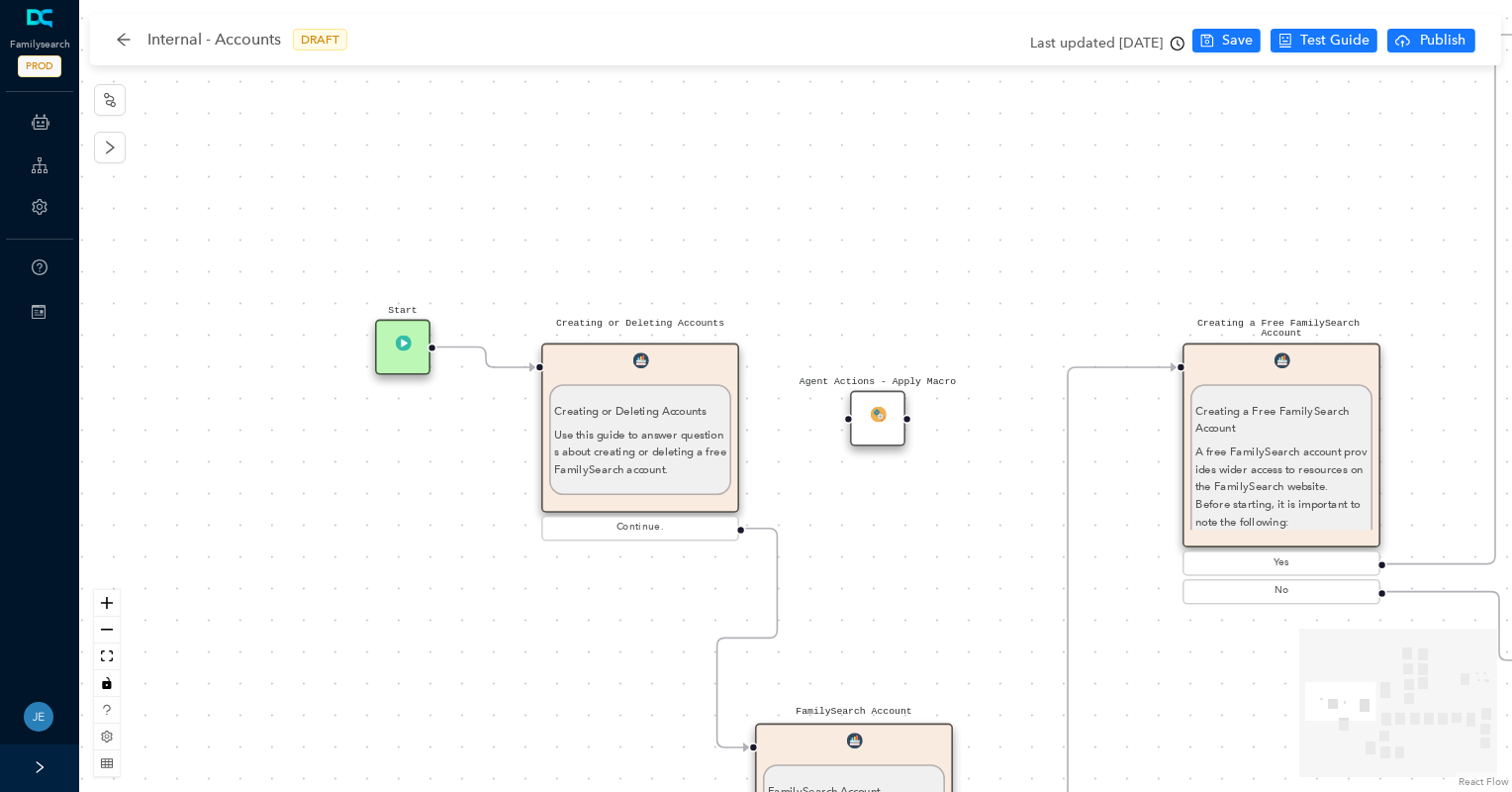 drag, startPoint x: 389, startPoint y: 335, endPoint x: 402, endPoint y: 417, distance: 83.0241 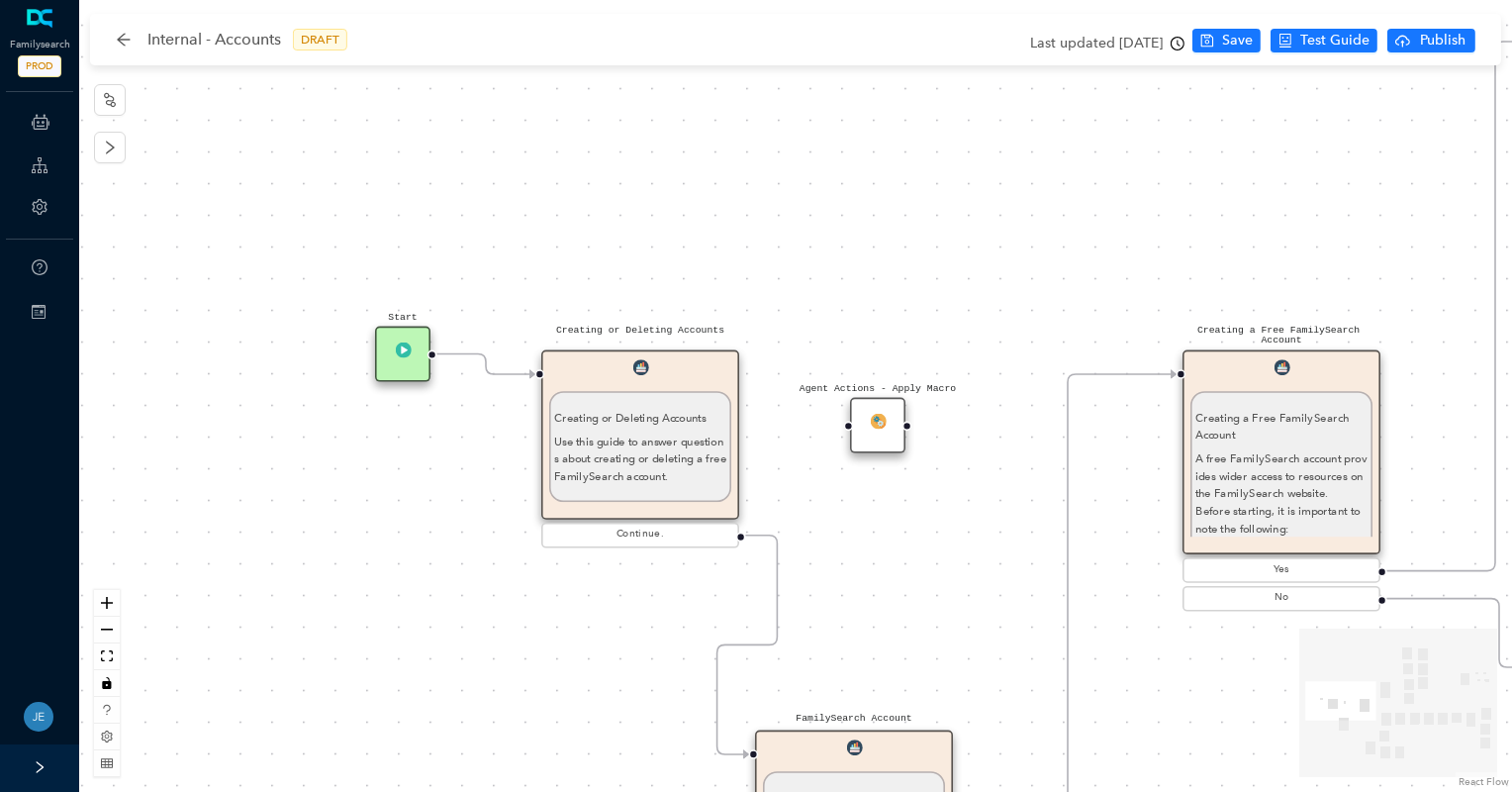 click at bounding box center (403, 349) 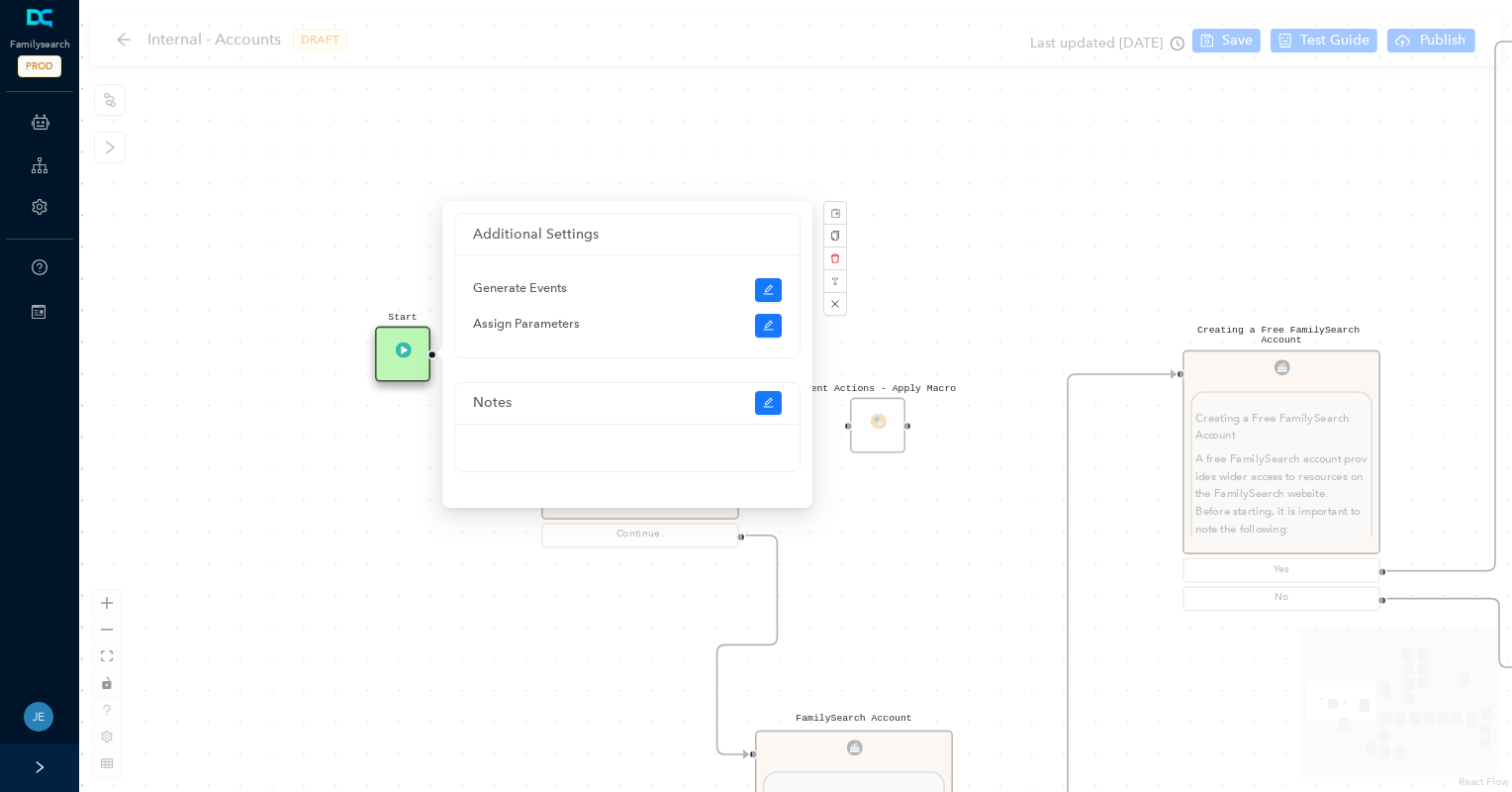 click on "Instruct the Guest to do the Following: Instruct the Guest to do the Following: Go to  [DOMAIN_NAME] , and click  Create Account . Click the Apple icon. Click  Log In . Apple will ask you to allow FamilySearch to obtain your name, profile picture, and email address. This information will be added to your FamilySearch account. Then click  Continue. The guest can select whether they would like to receive messages from FamilySearch about updates, events, and ancestors. For members of the [DEMOGRAPHIC_DATA][PERSON_NAME], if they would like to add their [DEMOGRAPHIC_DATA][PERSON_NAME] membership information, select the second option. Selecting this option will trigger text fields to drop down to add their birth date and Church record number. Click  Continue with Apple .  The guest can include a mobile number and a birth date. This information along with their email will help determine if a duplicate account has already been created. Click  Continue with Apple.  Continue.  Ask parent ." at bounding box center (796, 396) 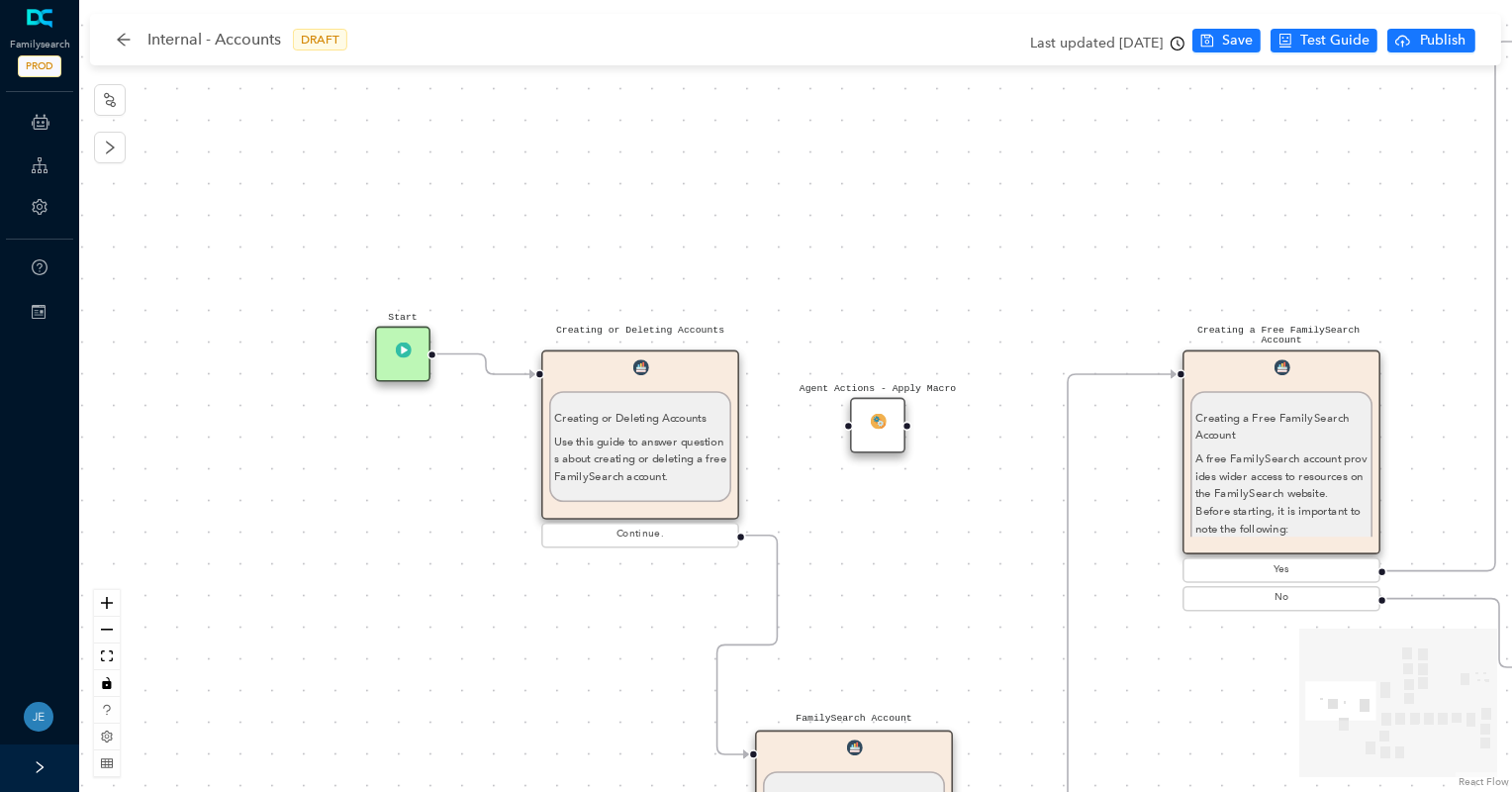 click 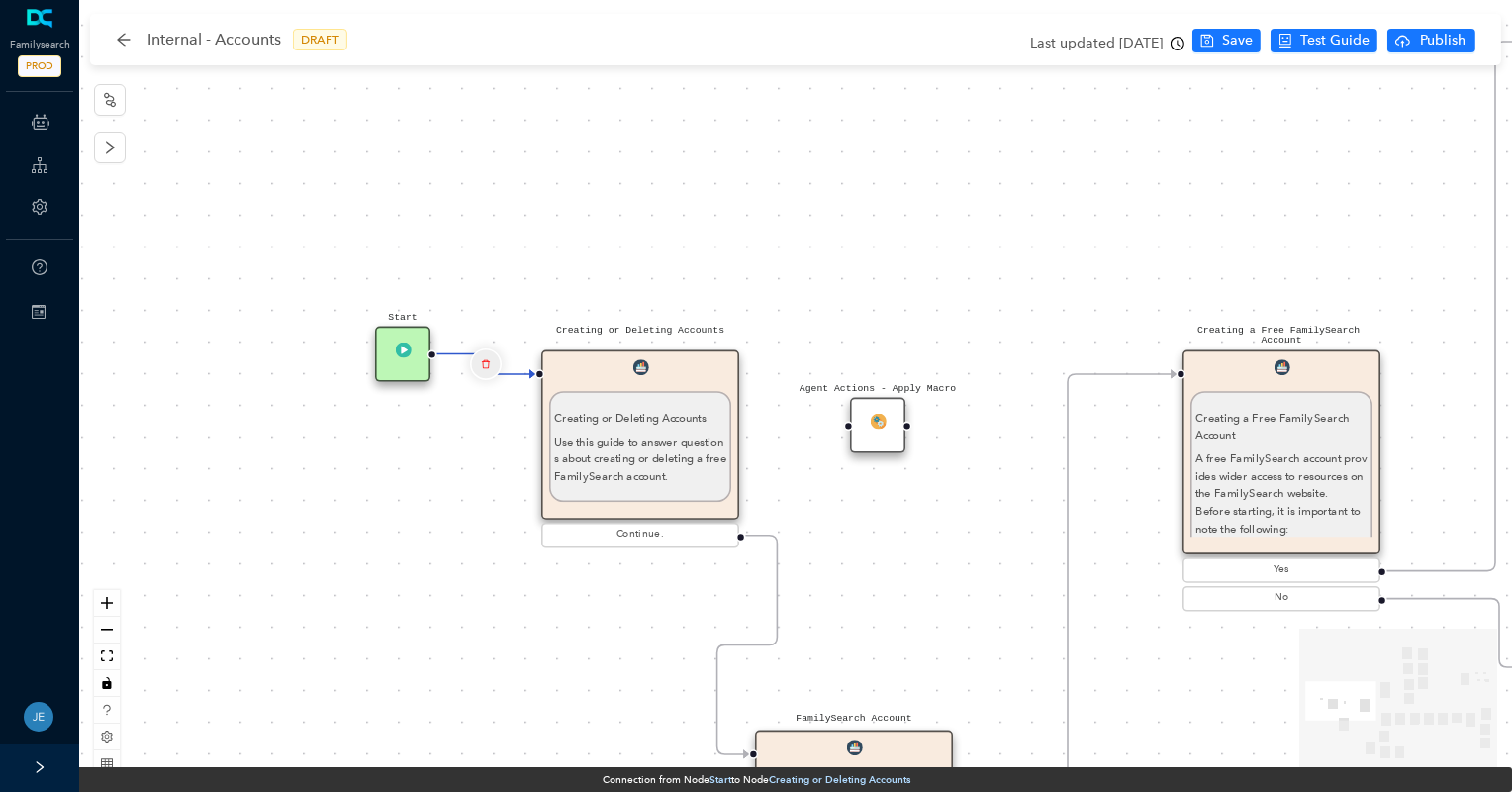 click 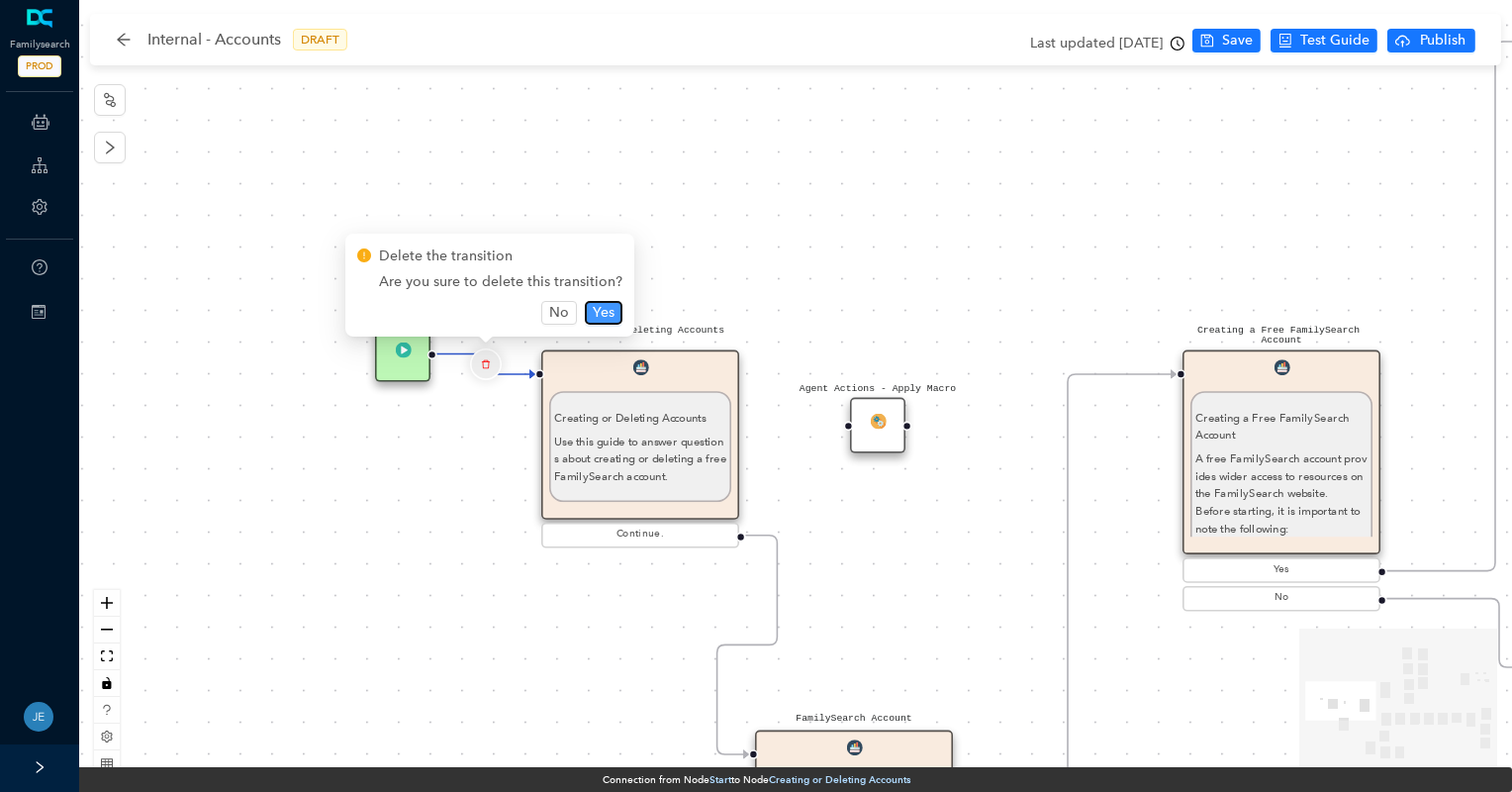 click on "Yes" at bounding box center [604, 313] 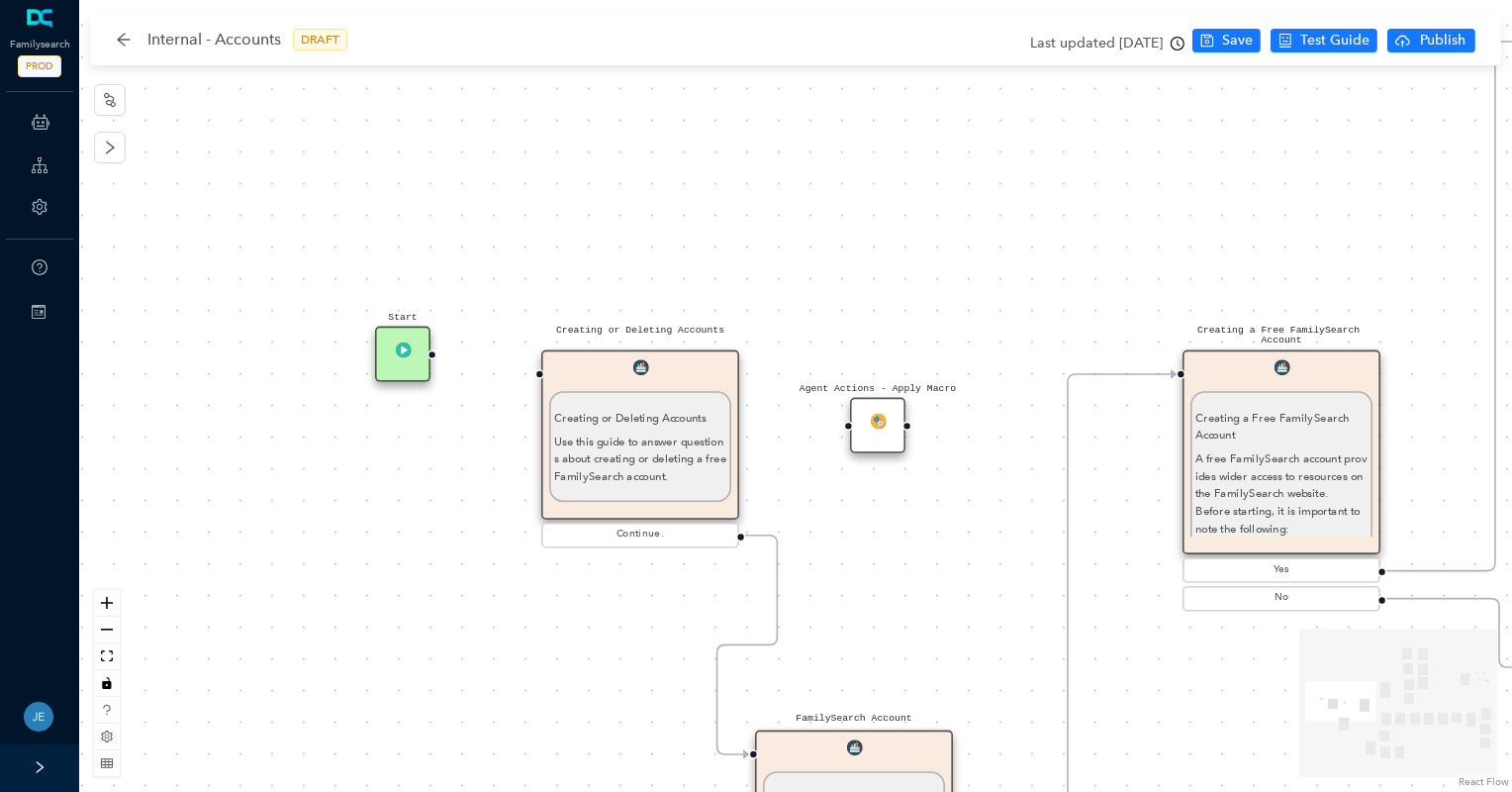 click on "Instruct the Guest to do the Following: Instruct the Guest to do the Following: Go to  [DOMAIN_NAME] , and click  Create Account . Click the Apple icon. Click  Log In . Apple will ask you to allow FamilySearch to obtain your name, profile picture, and email address. This information will be added to your FamilySearch account. Then click  Continue. The guest can select whether they would like to receive messages from FamilySearch about updates, events, and ancestors. For members of the [DEMOGRAPHIC_DATA][PERSON_NAME], if they would like to add their [DEMOGRAPHIC_DATA][PERSON_NAME] membership information, select the second option. Selecting this option will trigger text fields to drop down to add their birth date and Church record number. Click  Continue with Apple .  The guest can include a mobile number and a birth date. This information along with their email will help determine if a duplicate account has already been created. Click  Continue with Apple.  Continue.  Ask parent ." at bounding box center [796, 396] 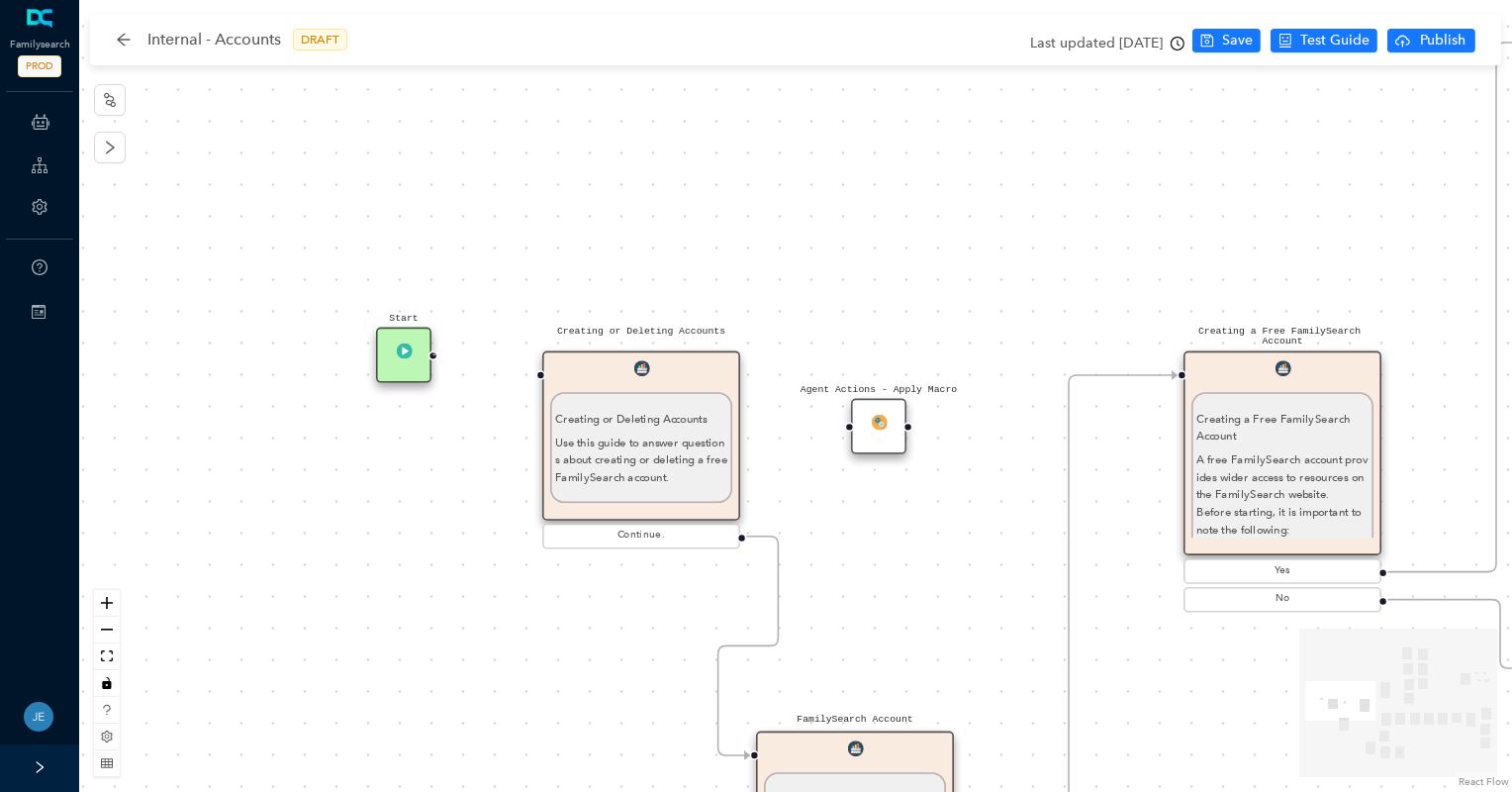 click at bounding box center [433, 355] 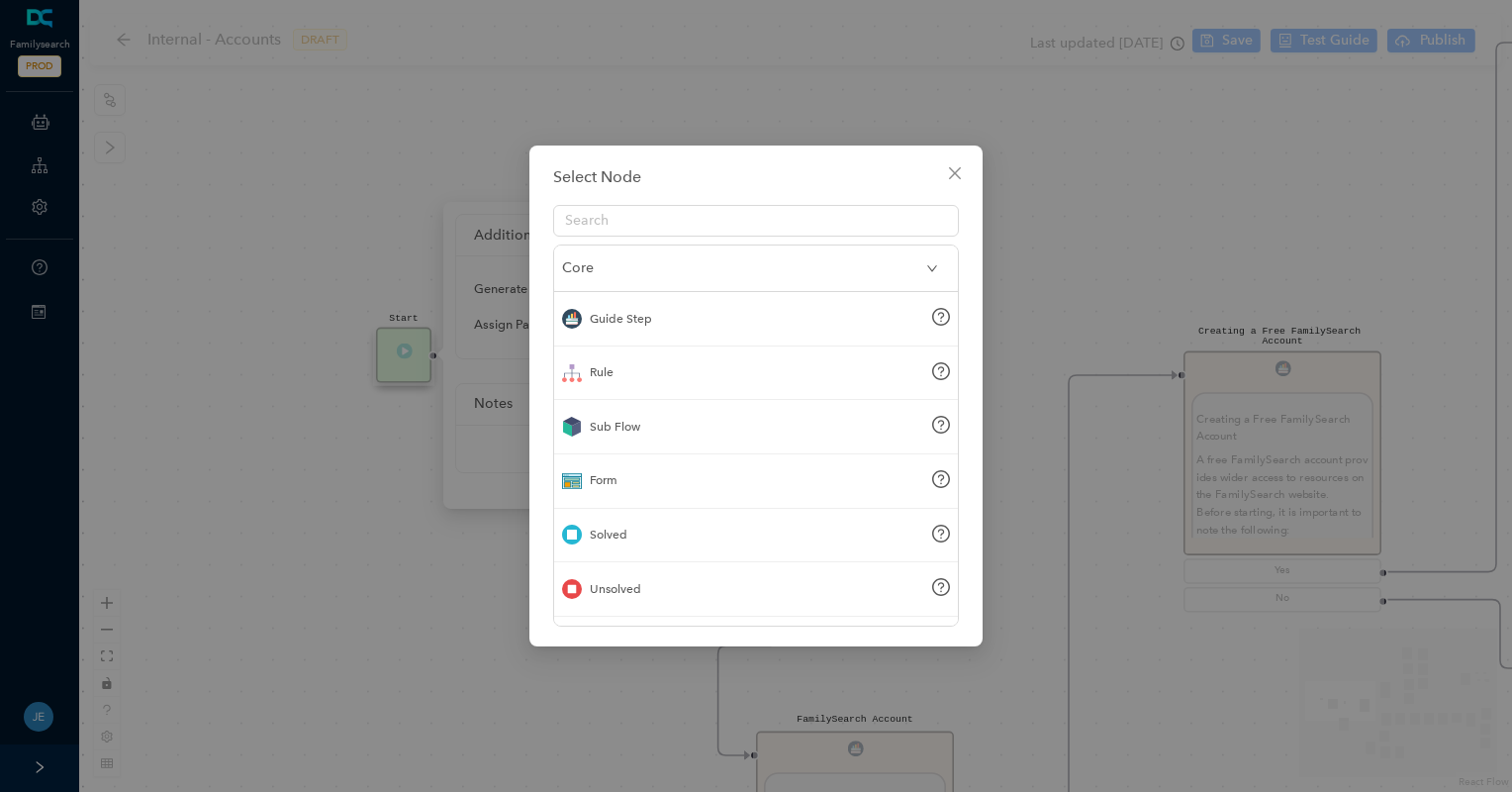 click on "Sub Flow" at bounding box center [614, 427] 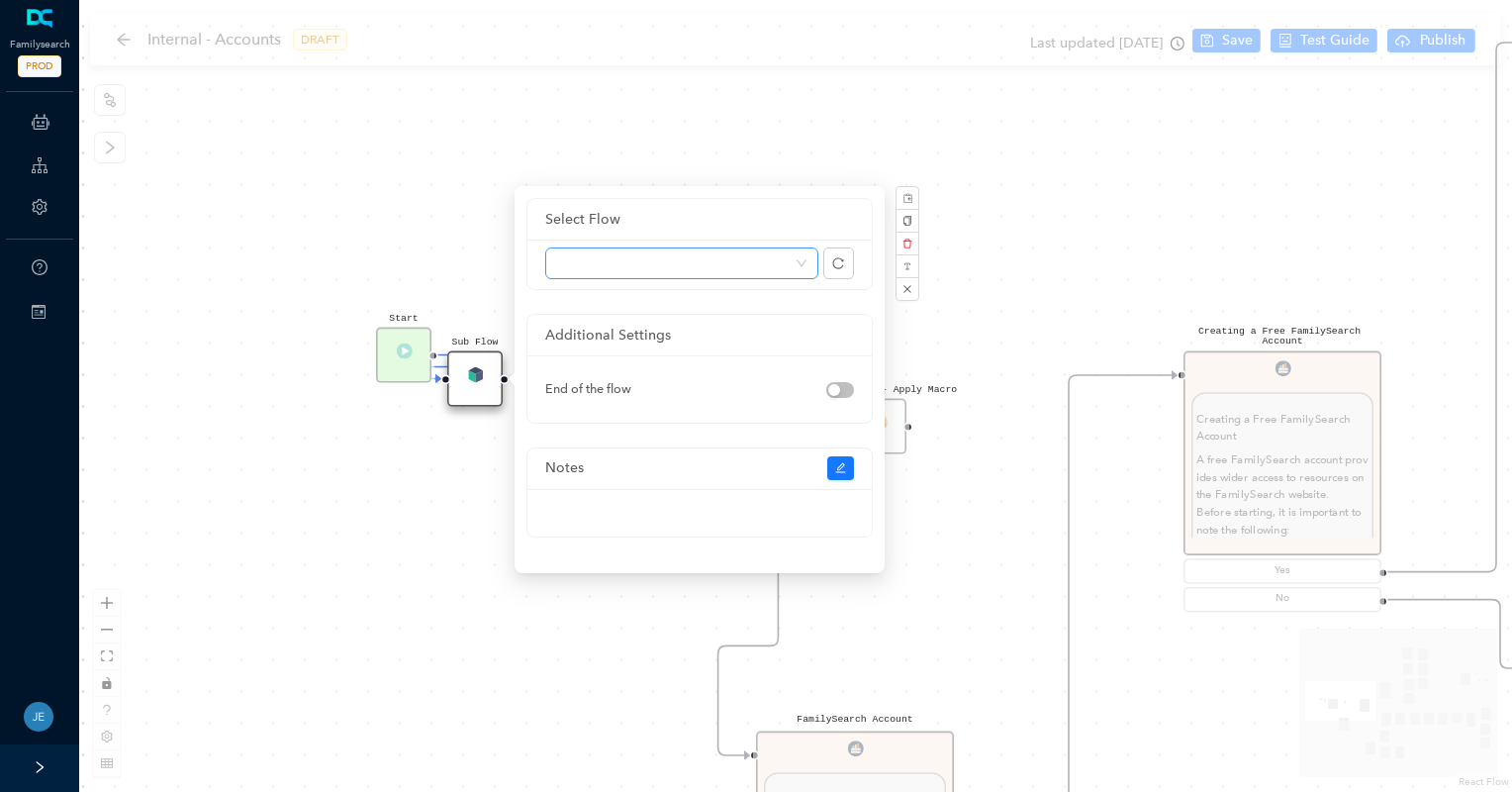 click at bounding box center [682, 263] 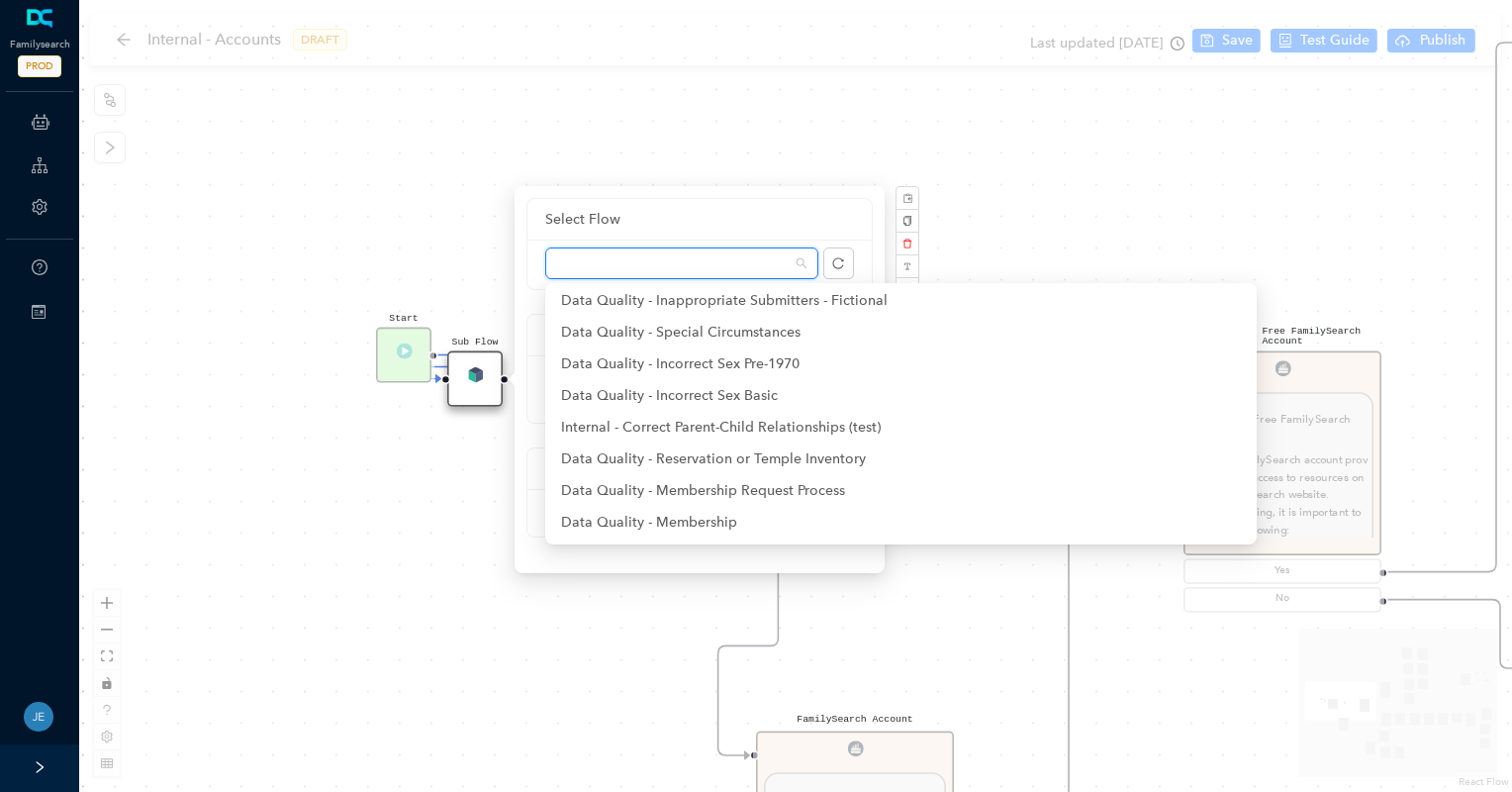 scroll, scrollTop: 594, scrollLeft: 0, axis: vertical 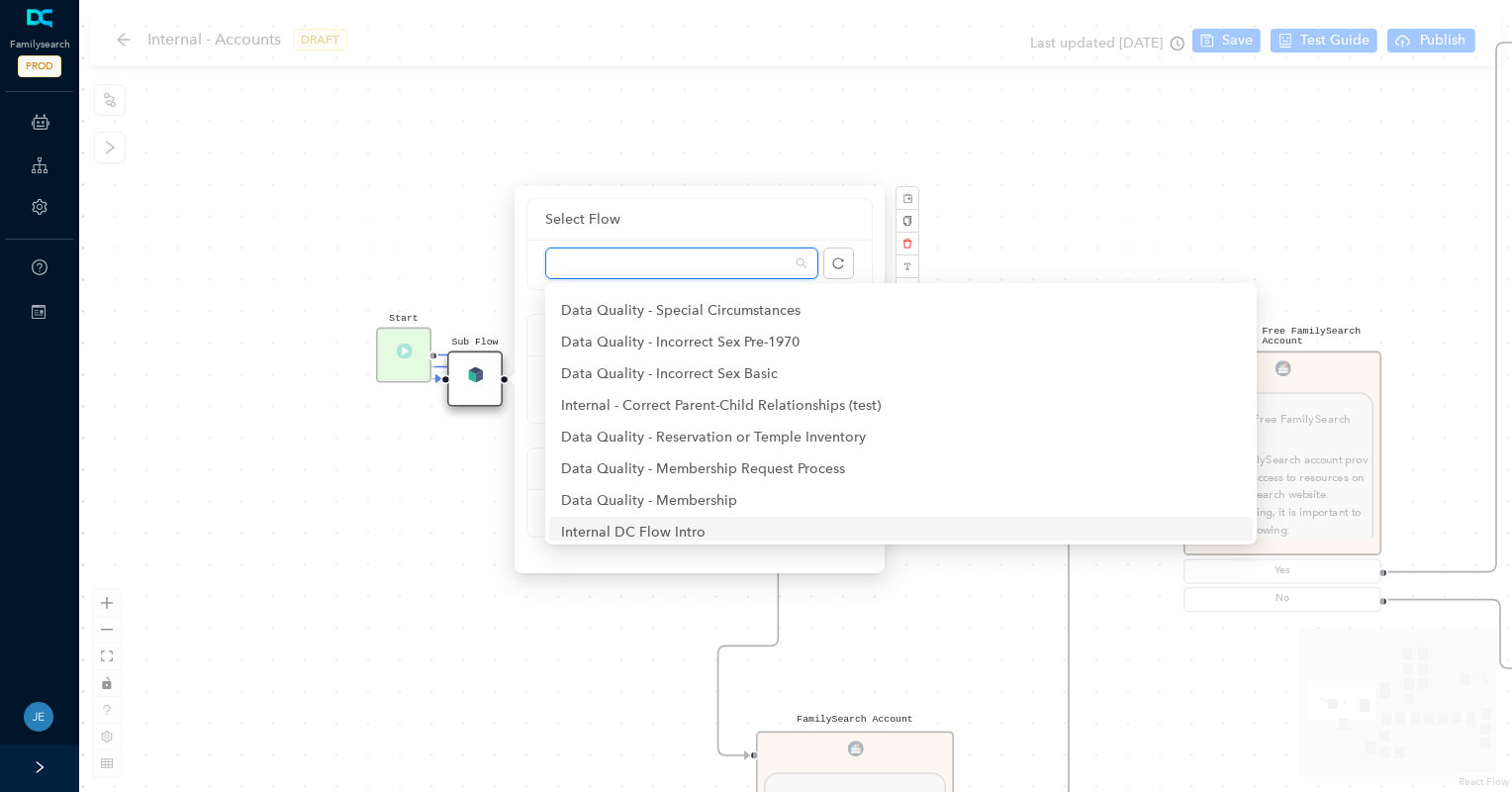 click on "Internal DC Flow Intro" at bounding box center (900, 533) 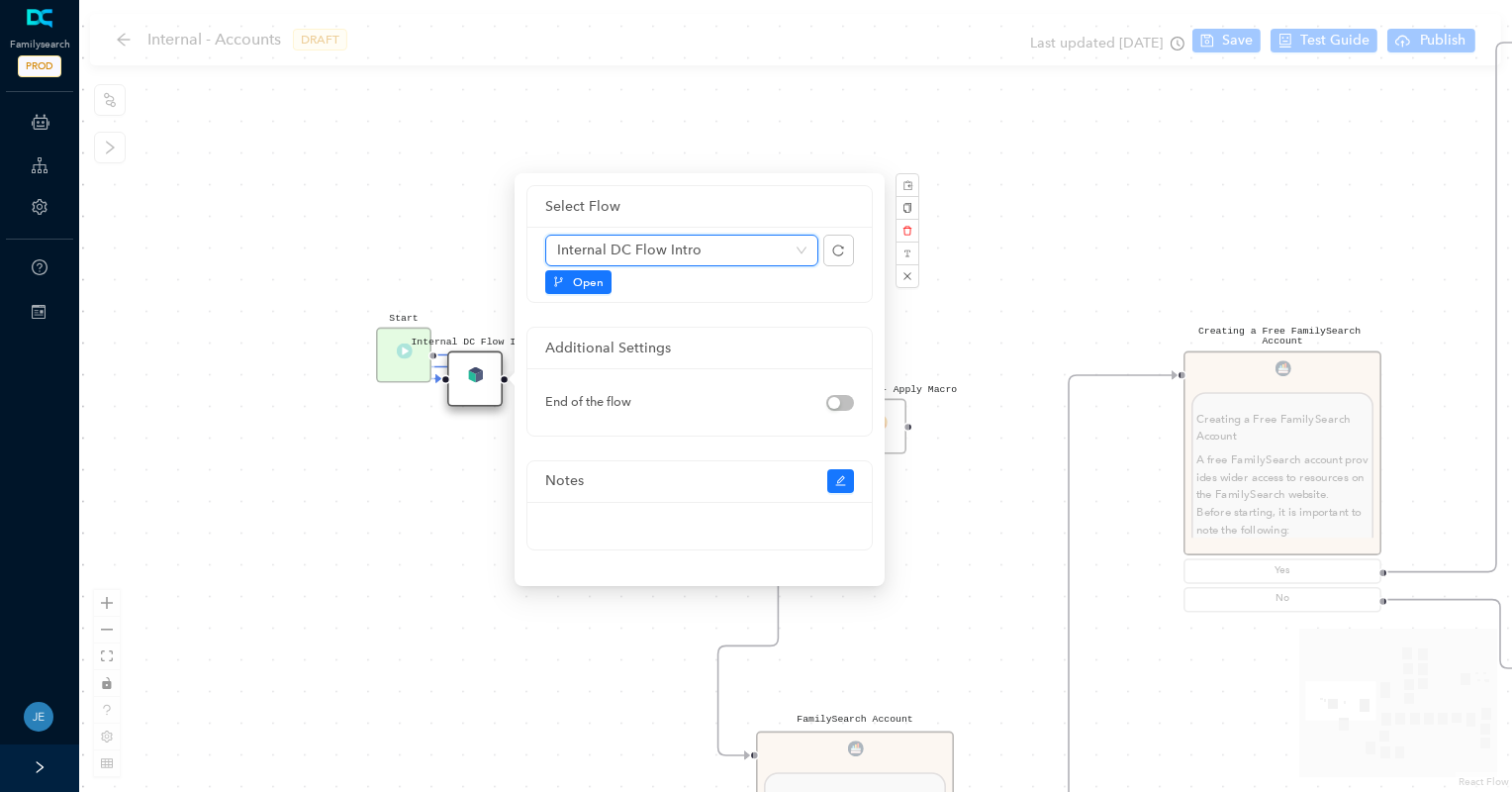 click on "Instruct the Guest to do the Following: Instruct the Guest to do the Following: Go to  [DOMAIN_NAME] , and click  Create Account . Click the Apple icon. Click  Log In . Apple will ask you to allow FamilySearch to obtain your name, profile picture, and email address. This information will be added to your FamilySearch account. Then click  Continue. The guest can select whether they would like to receive messages from FamilySearch about updates, events, and ancestors. For members of the [DEMOGRAPHIC_DATA][PERSON_NAME], if they would like to add their [DEMOGRAPHIC_DATA][PERSON_NAME] membership information, select the second option. Selecting this option will trigger text fields to drop down to add their birth date and Church record number. Click  Continue with Apple .  The guest can include a mobile number and a birth date. This information along with their email will help determine if a duplicate account has already been created. Click  Continue with Apple.  Continue.  Ask parent ." at bounding box center (796, 396) 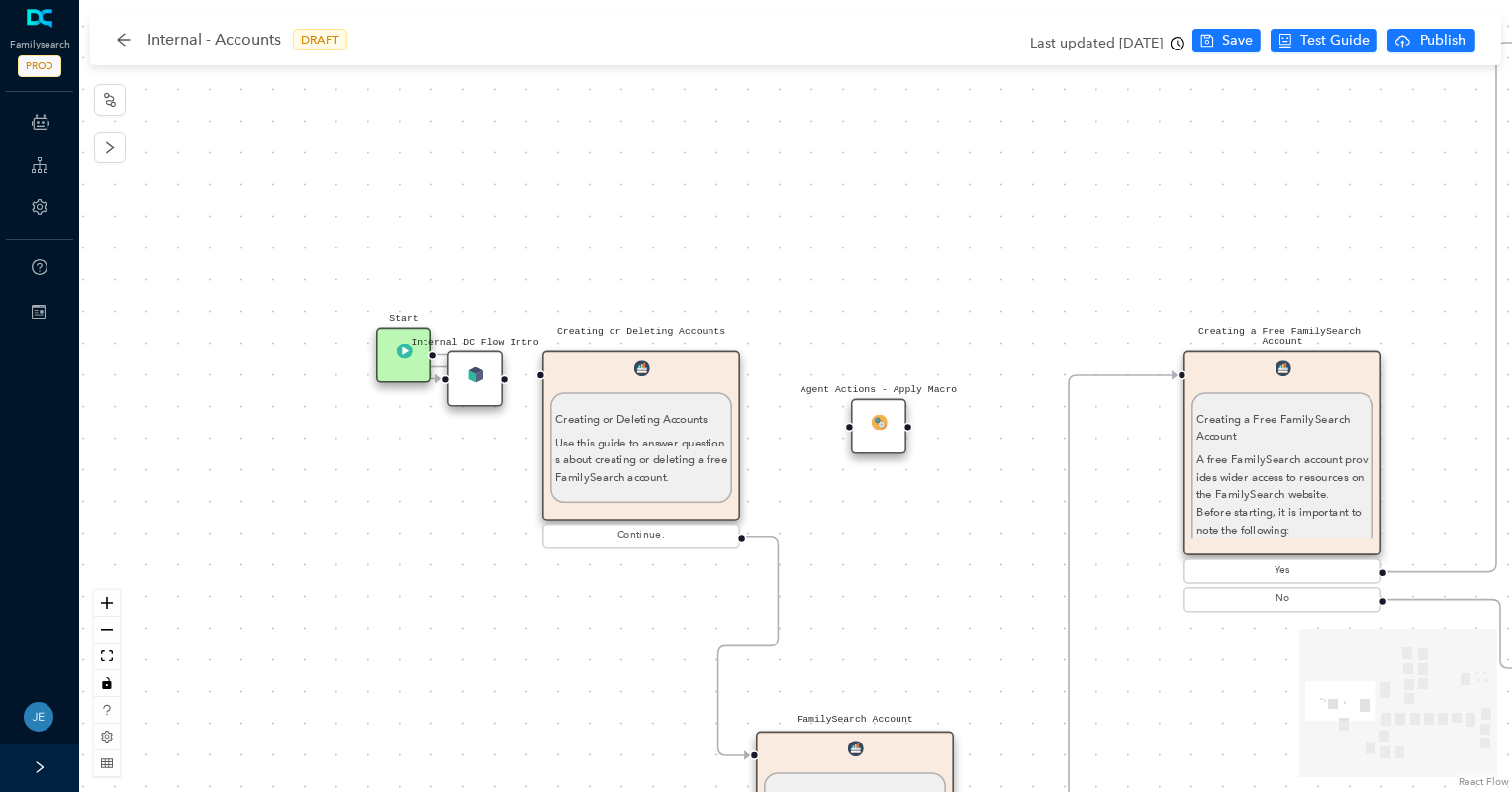 click at bounding box center (505, 379) 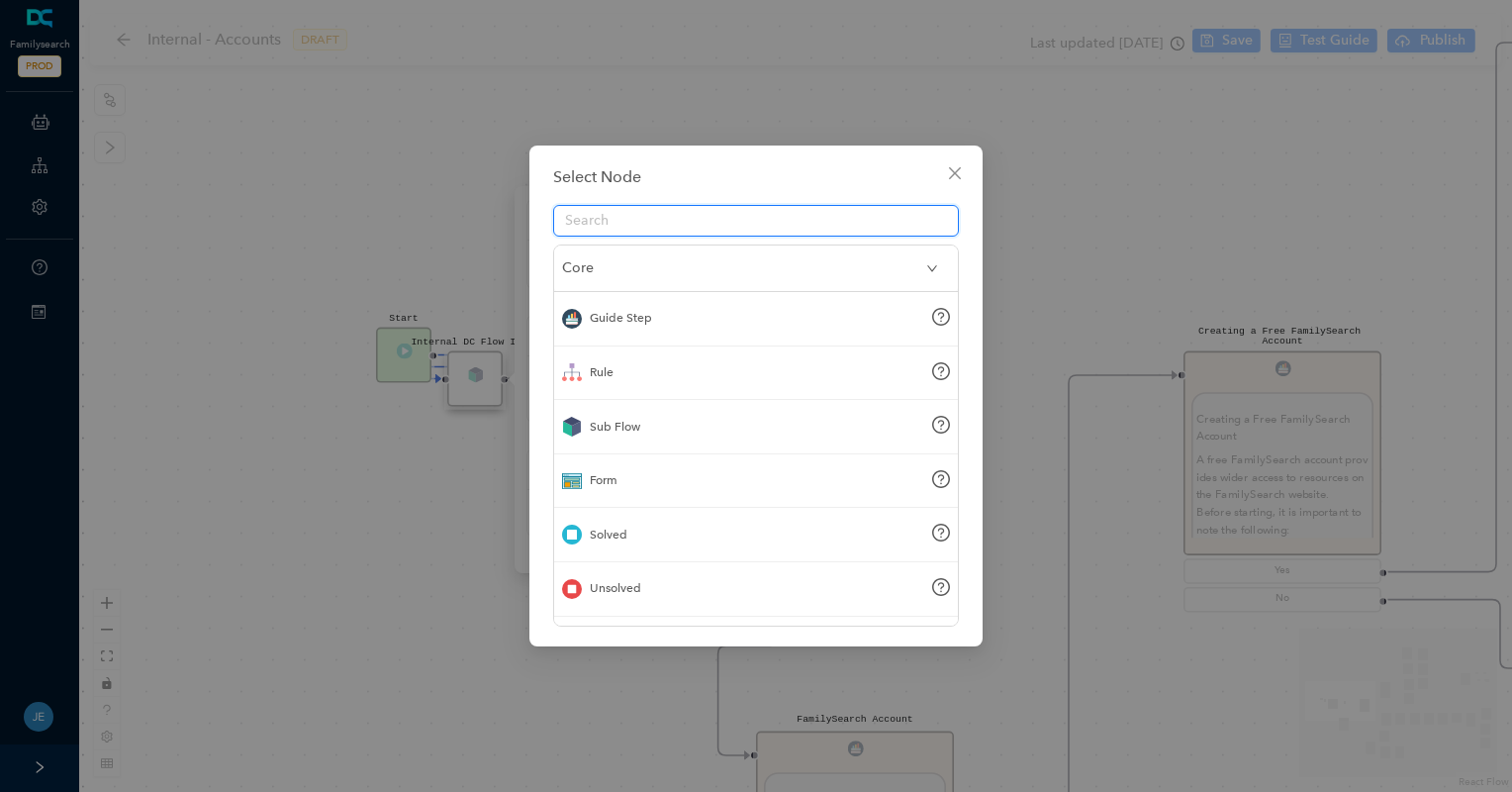 drag, startPoint x: 507, startPoint y: 375, endPoint x: 539, endPoint y: 364, distance: 33.837849 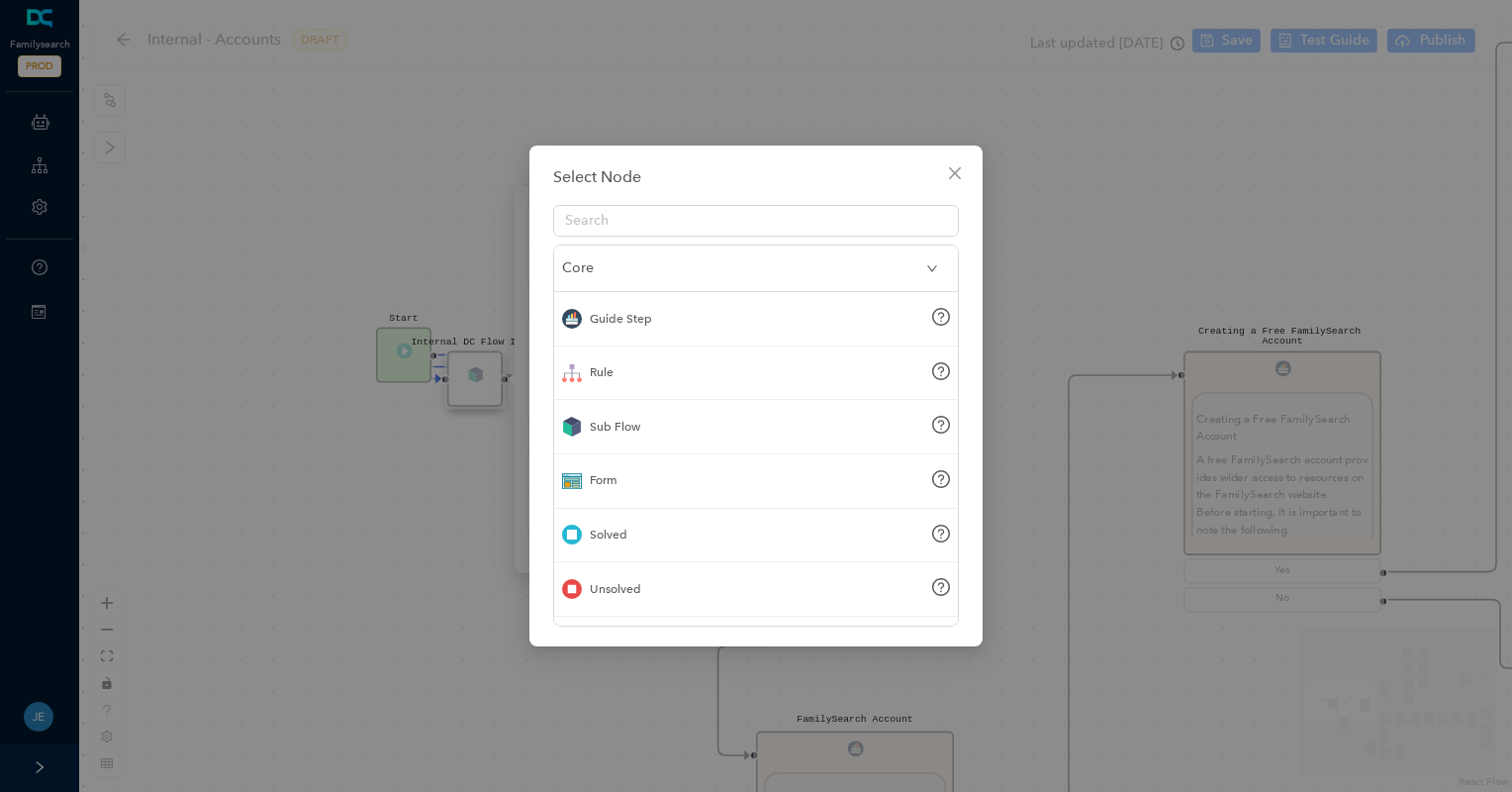 click at bounding box center [955, 173] 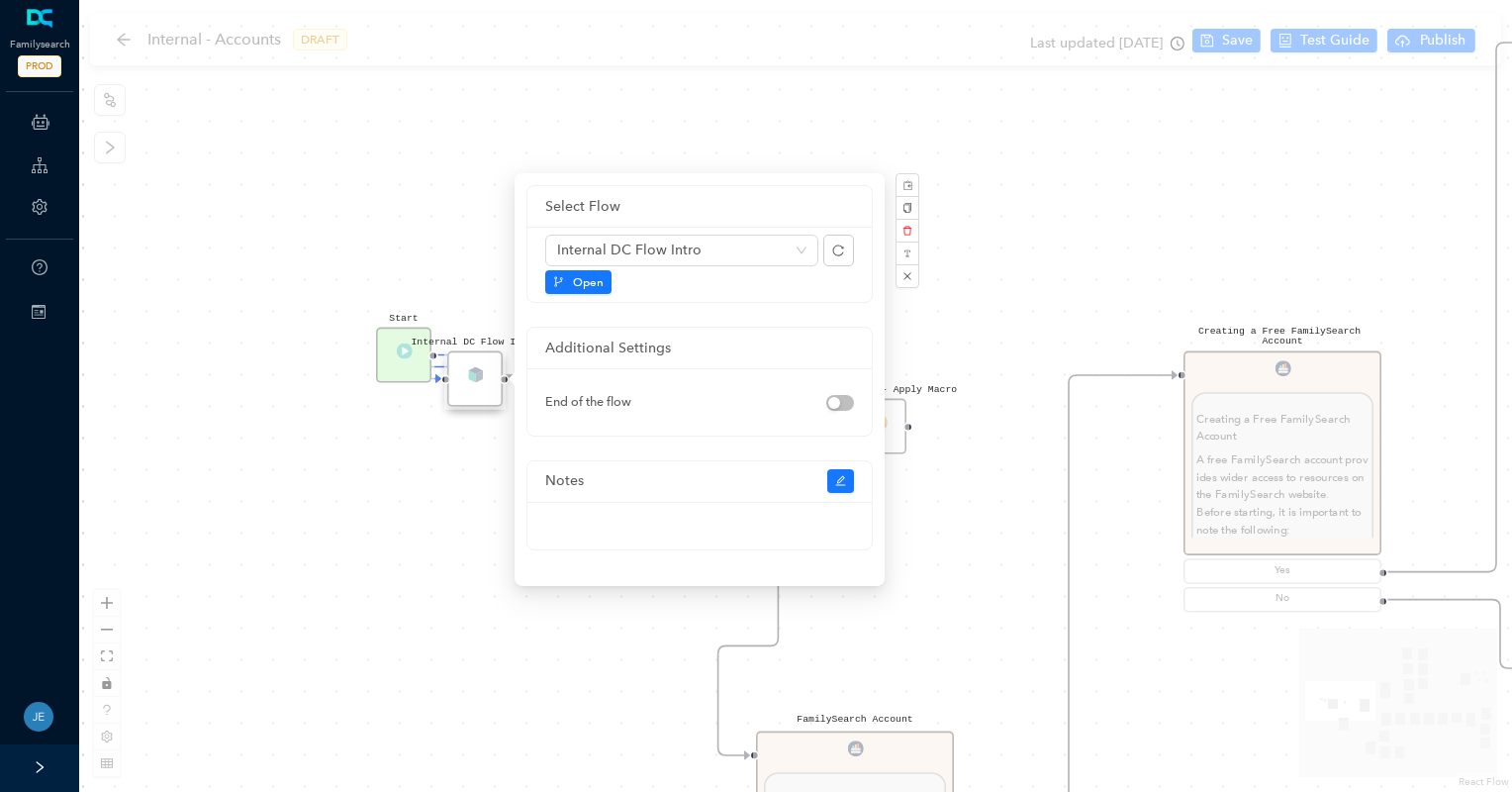 click on "Instruct the Guest to do the Following: Instruct the Guest to do the Following: Go to  [DOMAIN_NAME] , and click  Create Account . Click the Apple icon. Click  Log In . Apple will ask you to allow FamilySearch to obtain your name, profile picture, and email address. This information will be added to your FamilySearch account. Then click  Continue. The guest can select whether they would like to receive messages from FamilySearch about updates, events, and ancestors. For members of the [DEMOGRAPHIC_DATA][PERSON_NAME], if they would like to add their [DEMOGRAPHIC_DATA][PERSON_NAME] membership information, select the second option. Selecting this option will trigger text fields to drop down to add their birth date and Church record number. Click  Continue with Apple .  The guest can include a mobile number and a birth date. This information along with their email will help determine if a duplicate account has already been created. Click  Continue with Apple.  Continue.  Ask parent ." at bounding box center (796, 396) 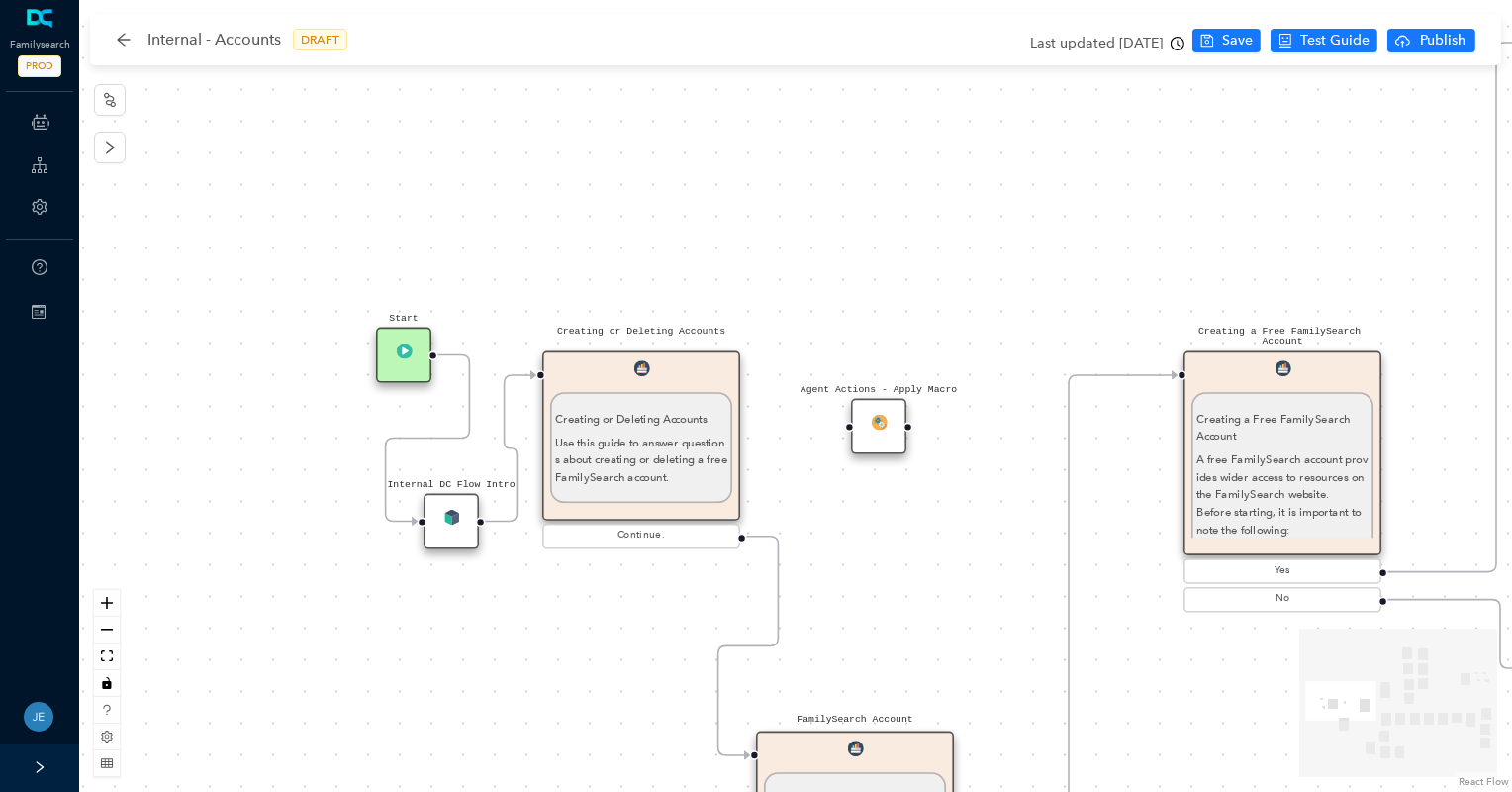 drag, startPoint x: 492, startPoint y: 383, endPoint x: 458, endPoint y: 525, distance: 146.0137 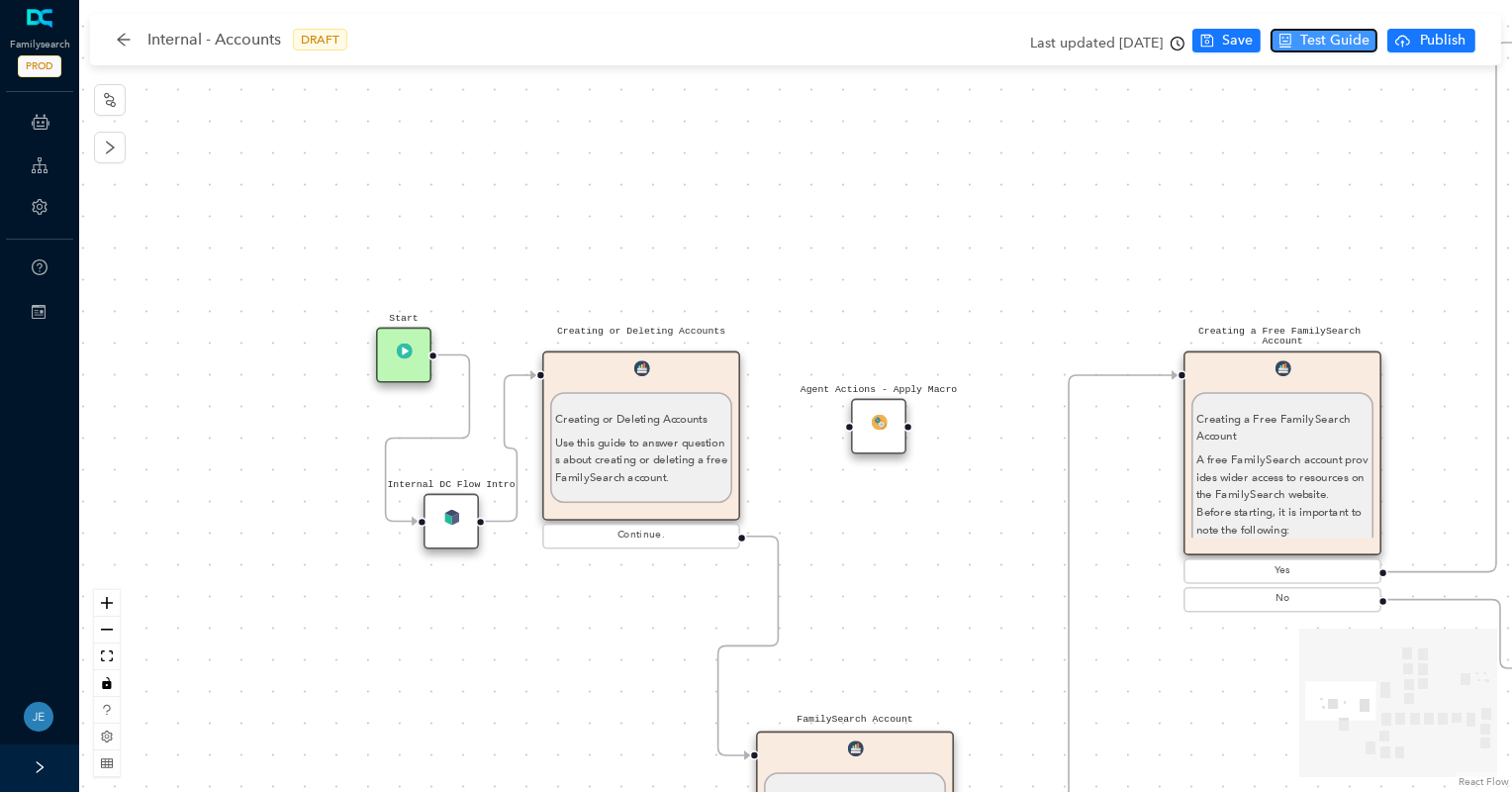 click on "Test Guide" at bounding box center (1335, 41) 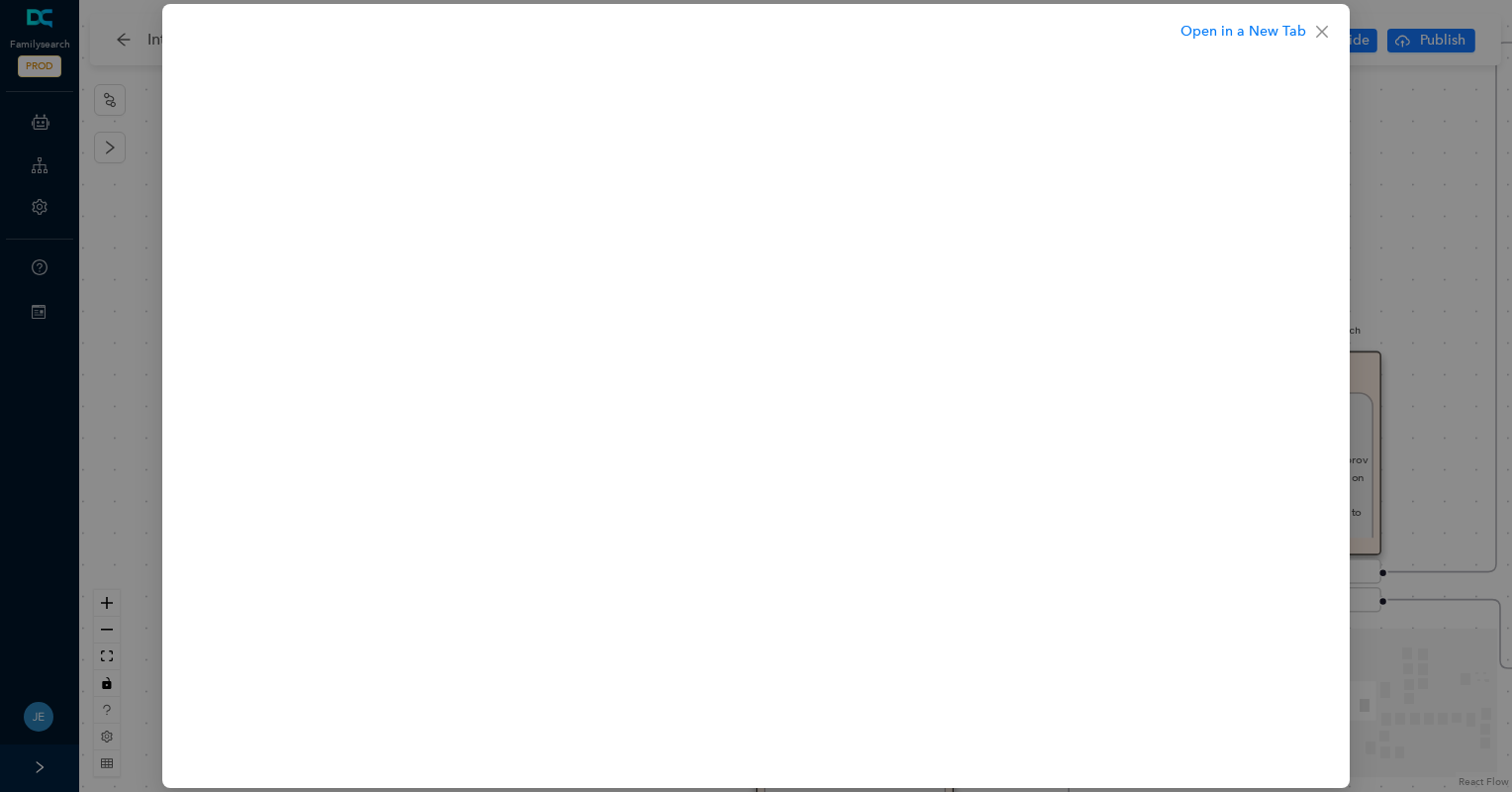 click 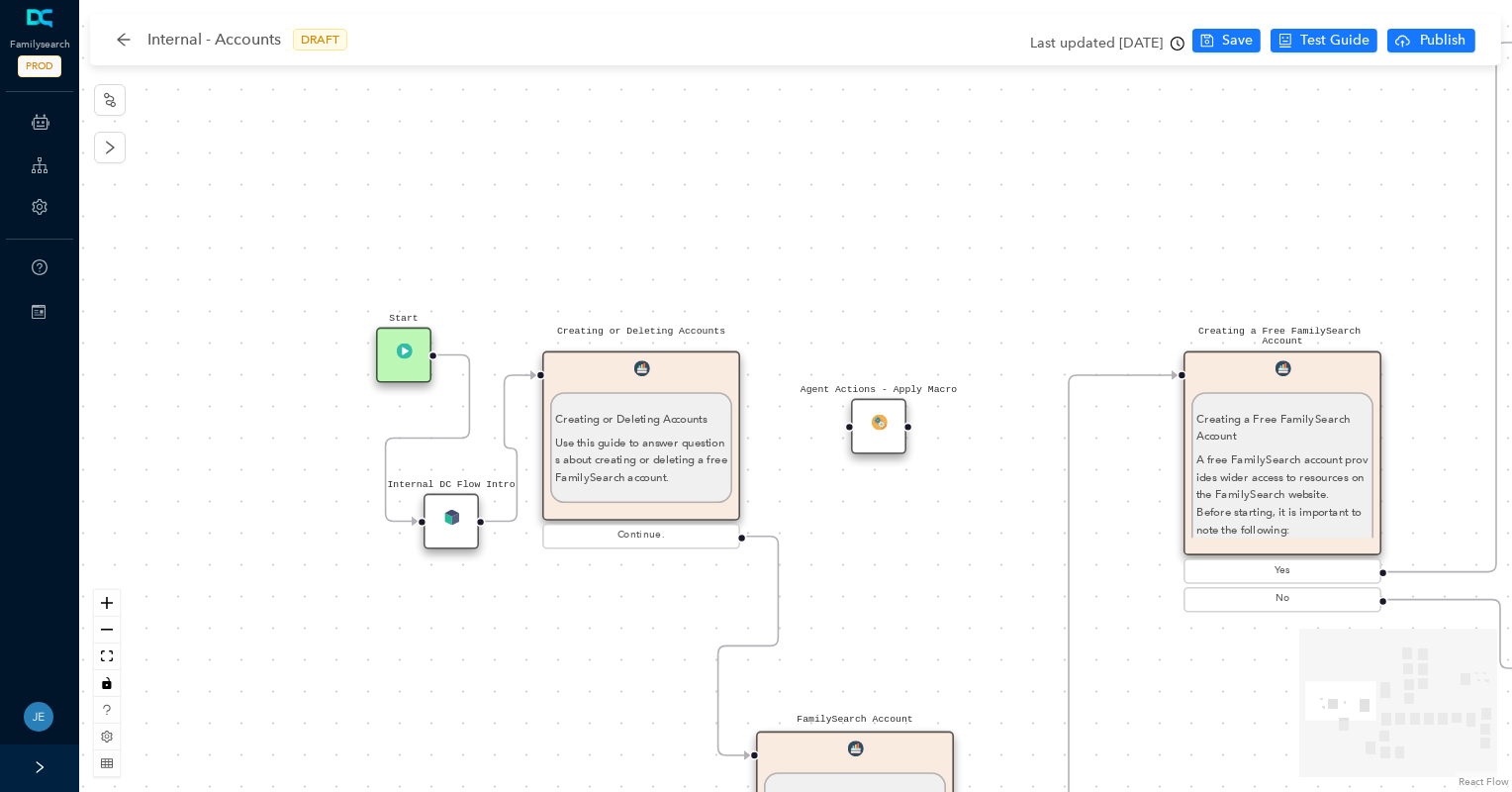 click on "Save" at bounding box center [1231, 44] 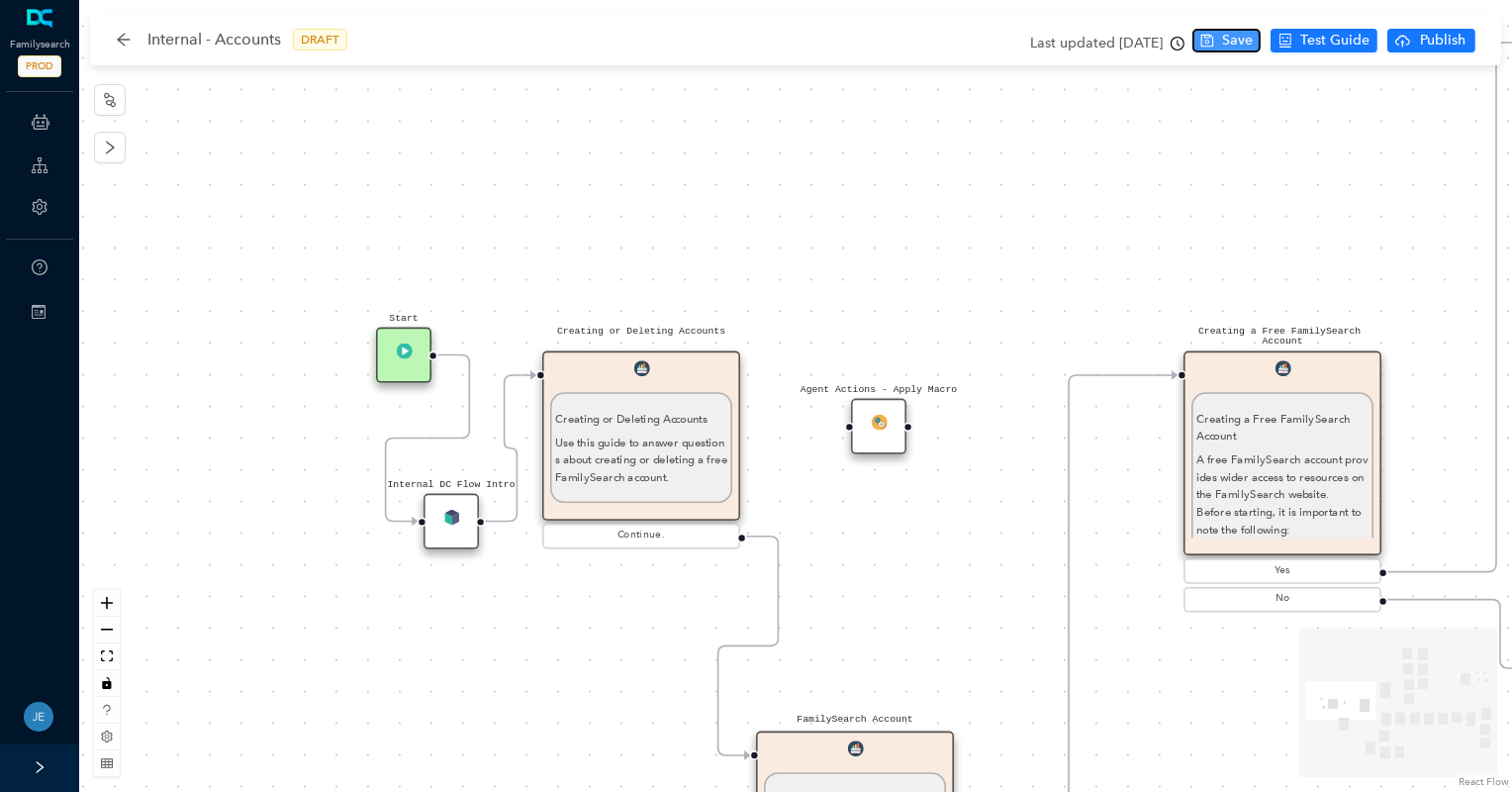 click on "Save" at bounding box center [1226, 41] 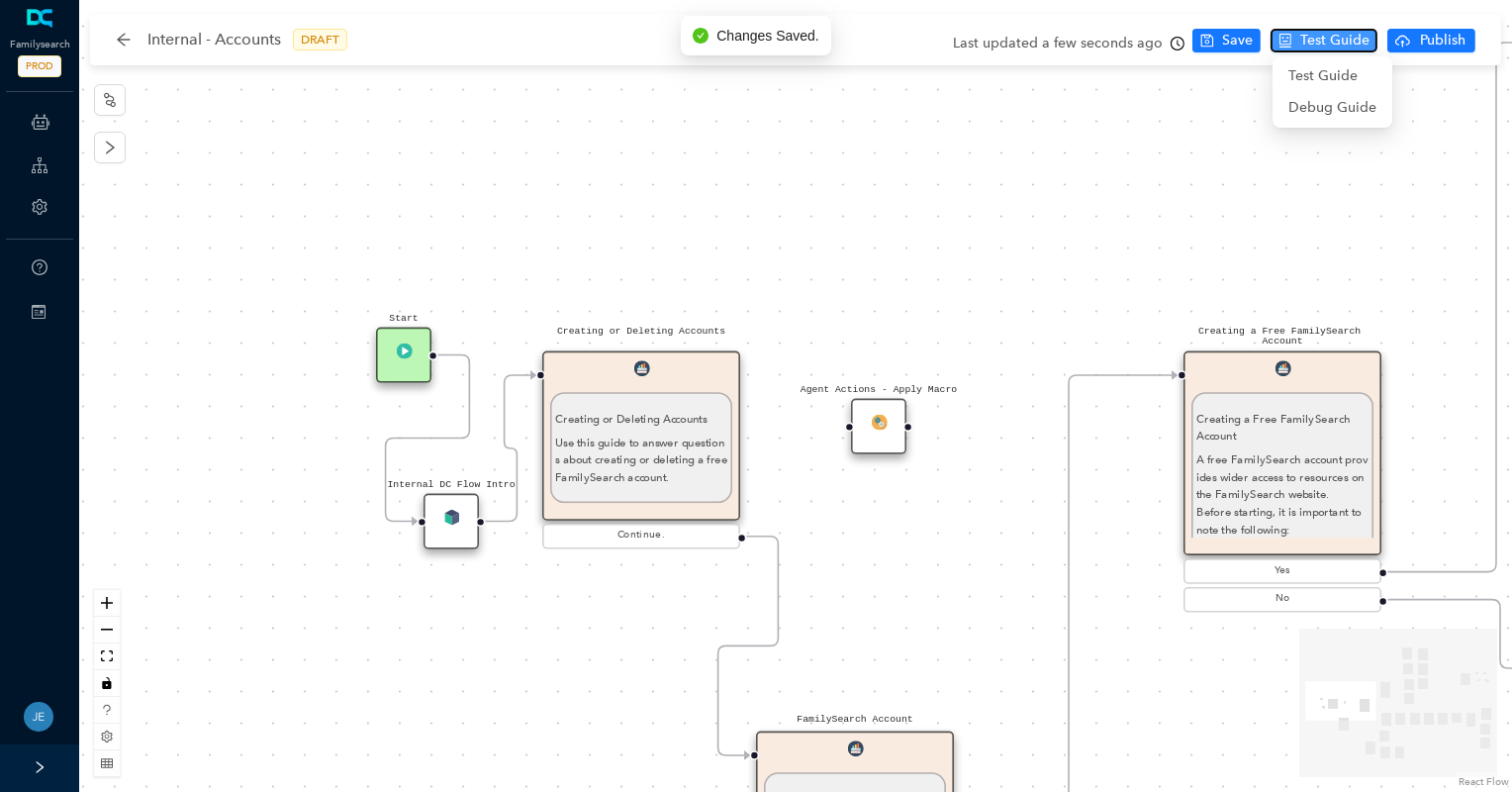 click on "Test Guide" at bounding box center [1335, 41] 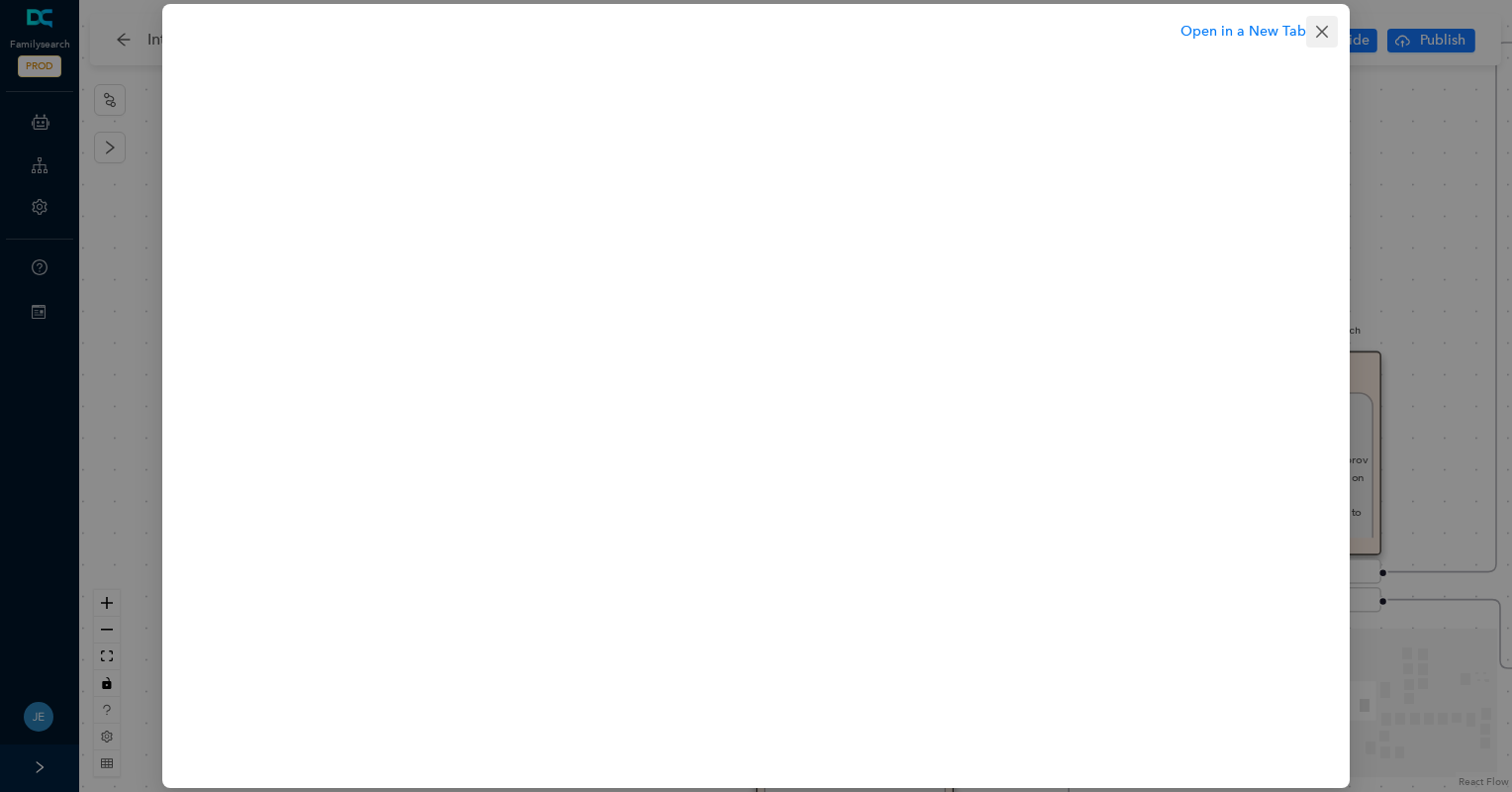 click at bounding box center [1322, 32] 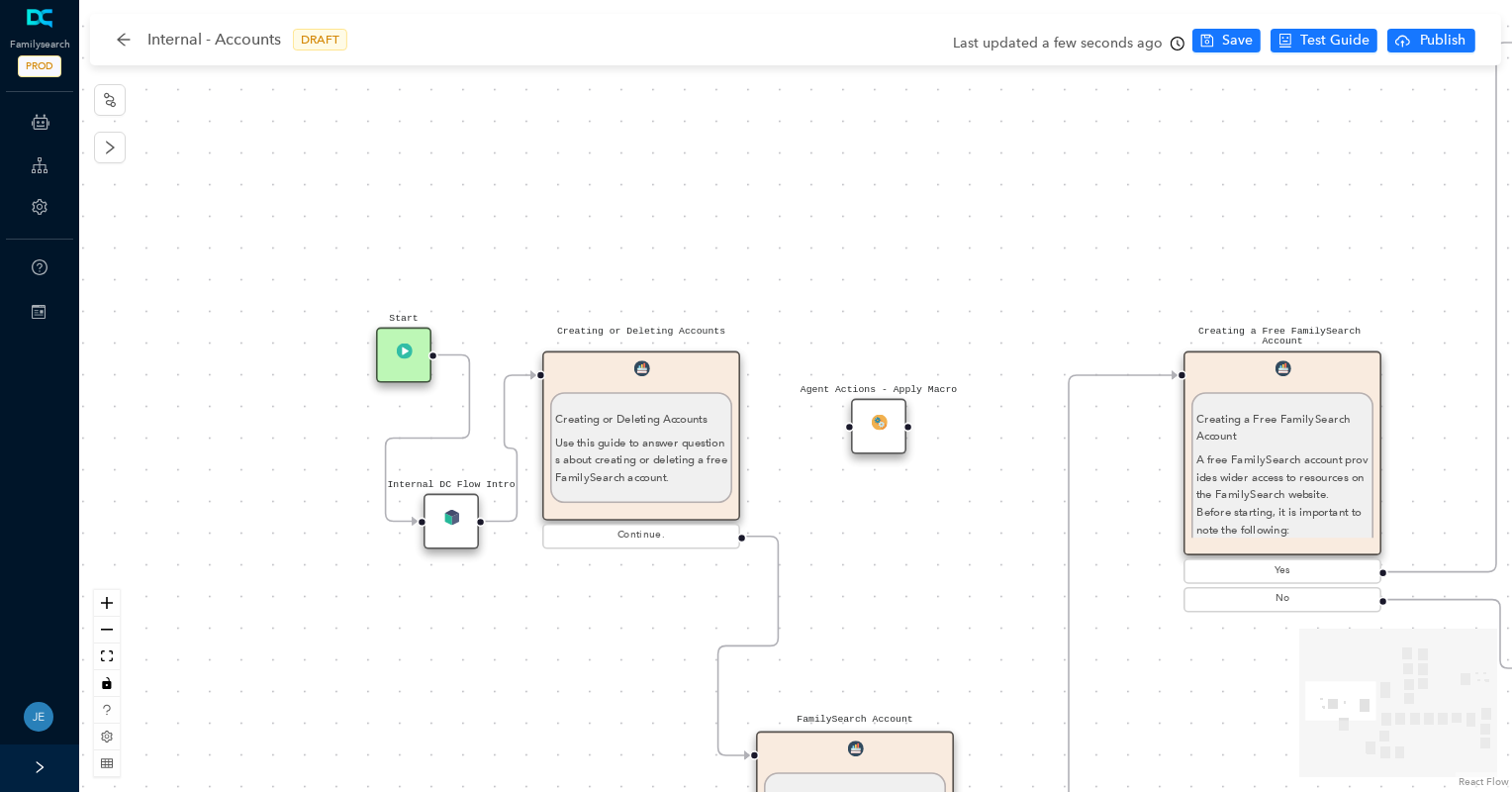 click on "Internal DC Flow Intro" at bounding box center [451, 522] 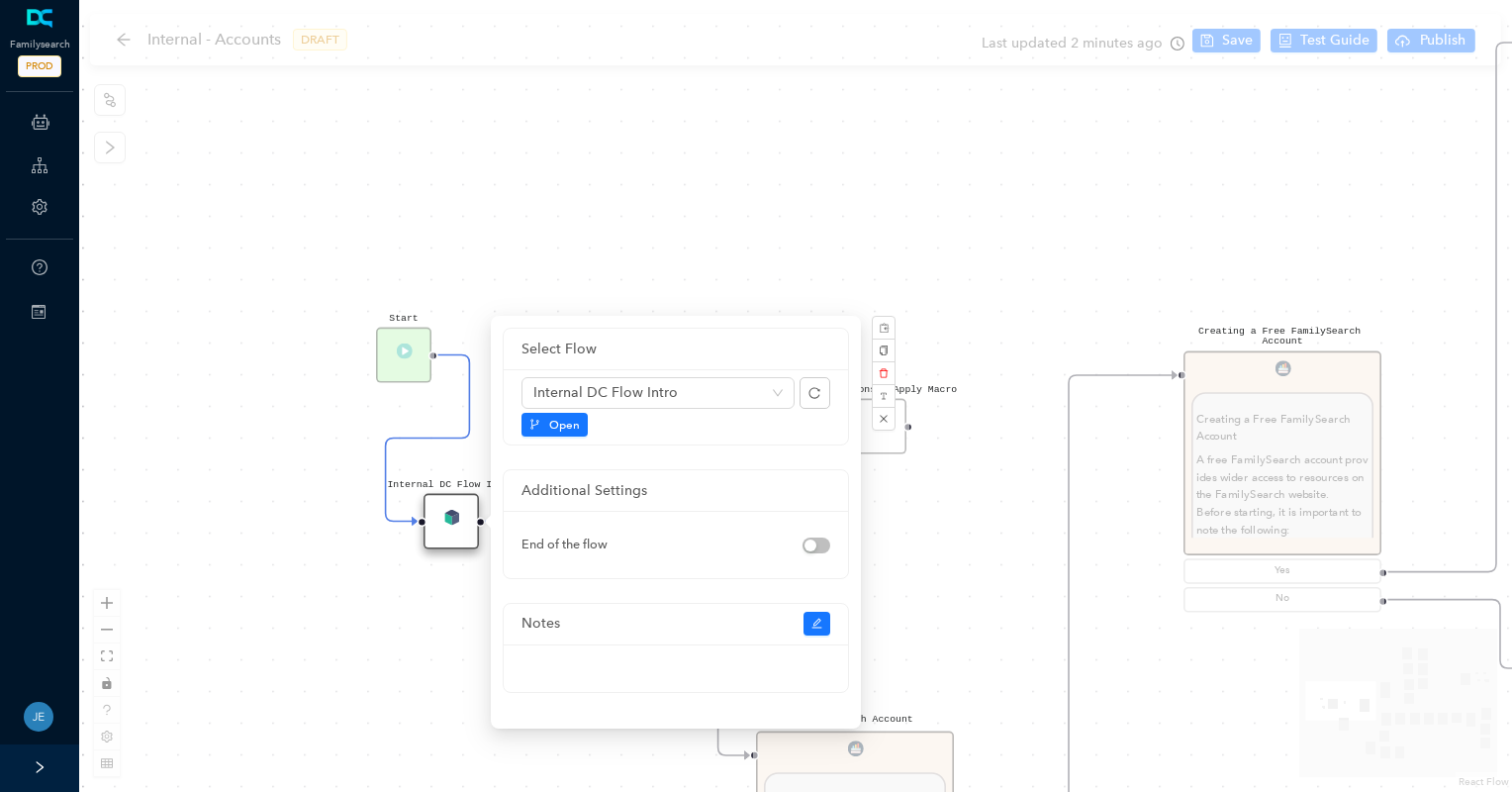 click on "Instruct the Guest to do the Following: Instruct the Guest to do the Following: Go to  [DOMAIN_NAME] , and click  Create Account . Click the Apple icon. Click  Log In . Apple will ask you to allow FamilySearch to obtain your name, profile picture, and email address. This information will be added to your FamilySearch account. Then click  Continue. The guest can select whether they would like to receive messages from FamilySearch about updates, events, and ancestors. For members of the [DEMOGRAPHIC_DATA][PERSON_NAME], if they would like to add their [DEMOGRAPHIC_DATA][PERSON_NAME] membership information, select the second option. Selecting this option will trigger text fields to drop down to add their birth date and Church record number. Click  Continue with Apple .  The guest can include a mobile number and a birth date. This information along with their email will help determine if a duplicate account has already been created. Click  Continue with Apple.  Continue.  Ask parent ." at bounding box center (796, 396) 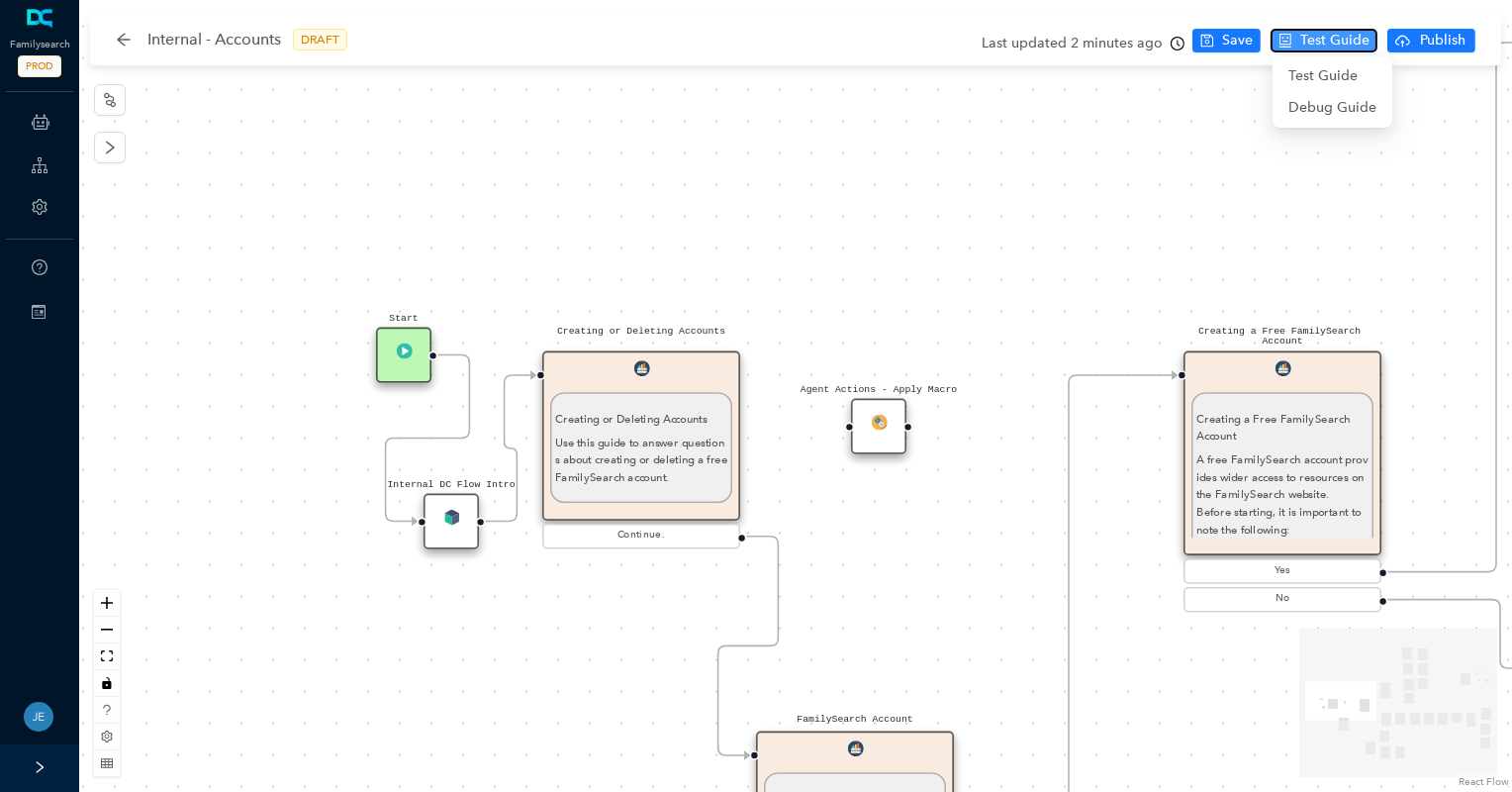 click on "Test Guide" at bounding box center [1335, 41] 